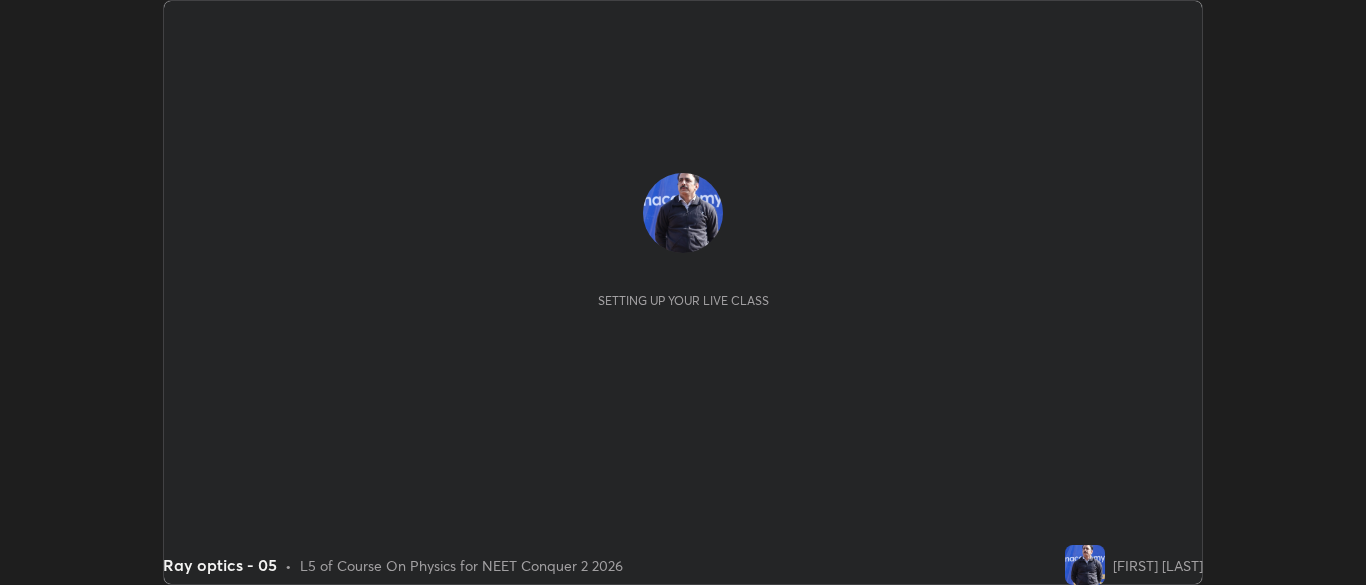 scroll, scrollTop: 0, scrollLeft: 0, axis: both 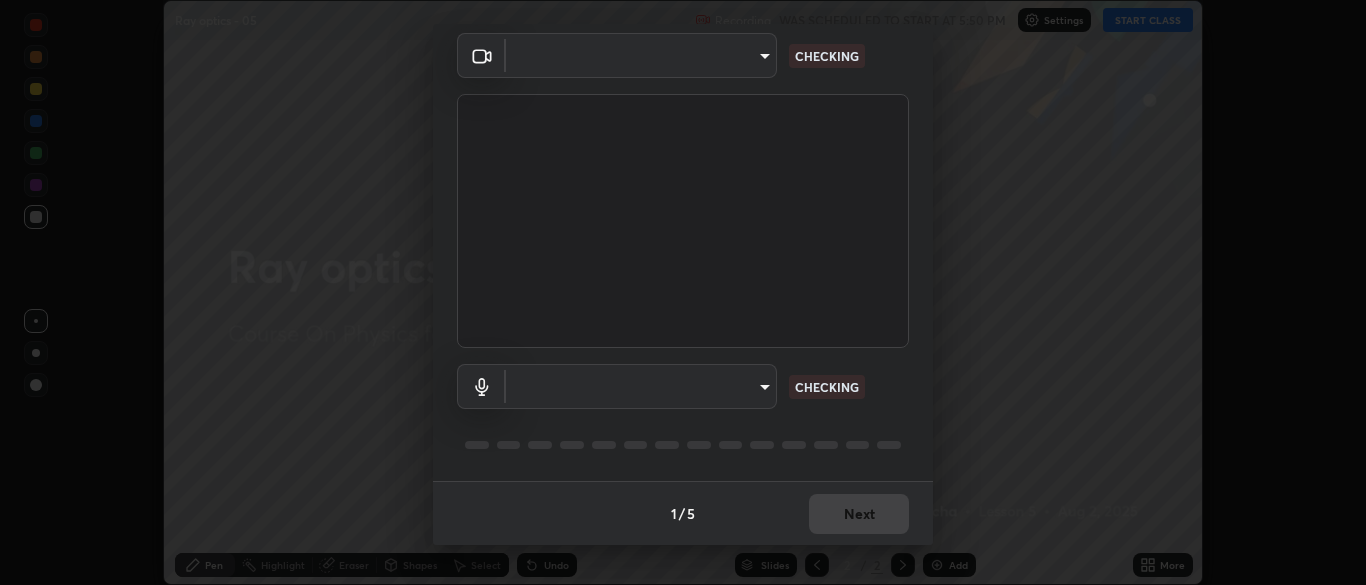 type on "b791b7b68259ed6791782f743a921bf85dec24d2091dc9c34e62ee805cb5c8b3" 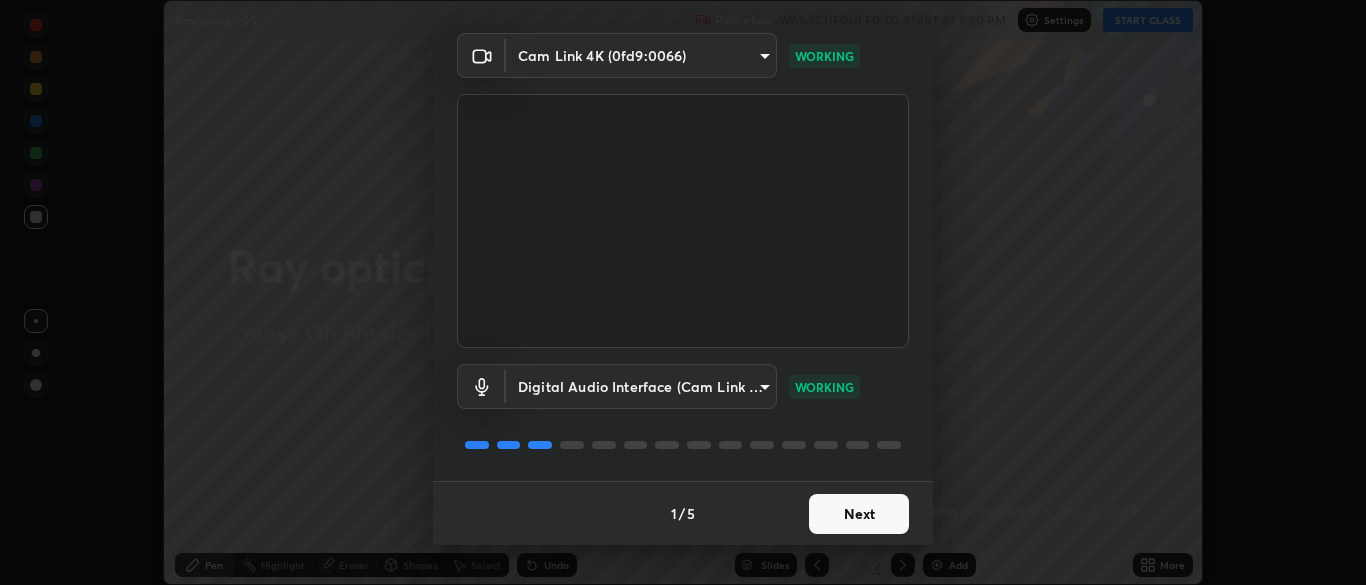 click on "Next" at bounding box center [859, 514] 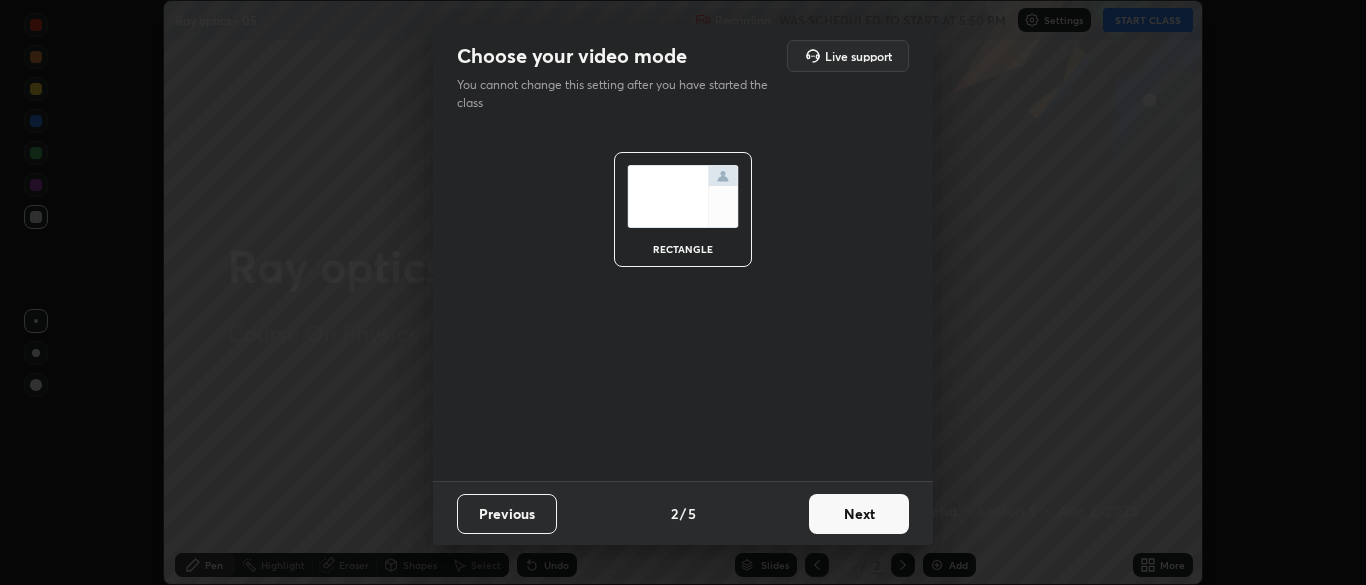 scroll, scrollTop: 0, scrollLeft: 0, axis: both 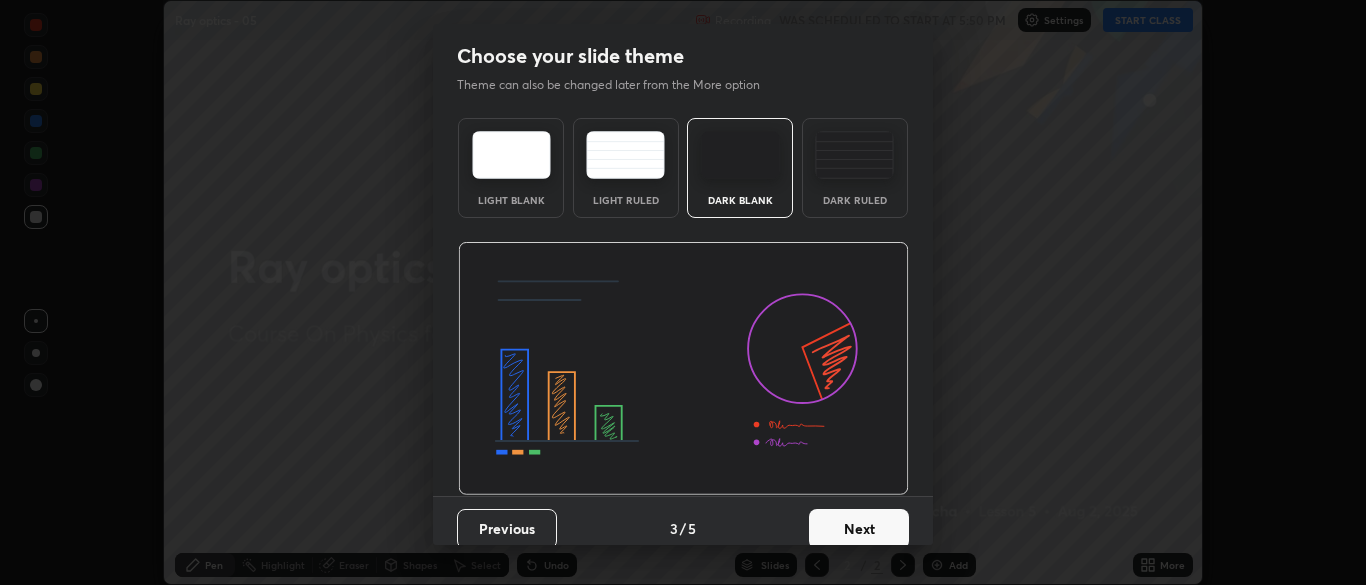 click on "Next" at bounding box center (859, 529) 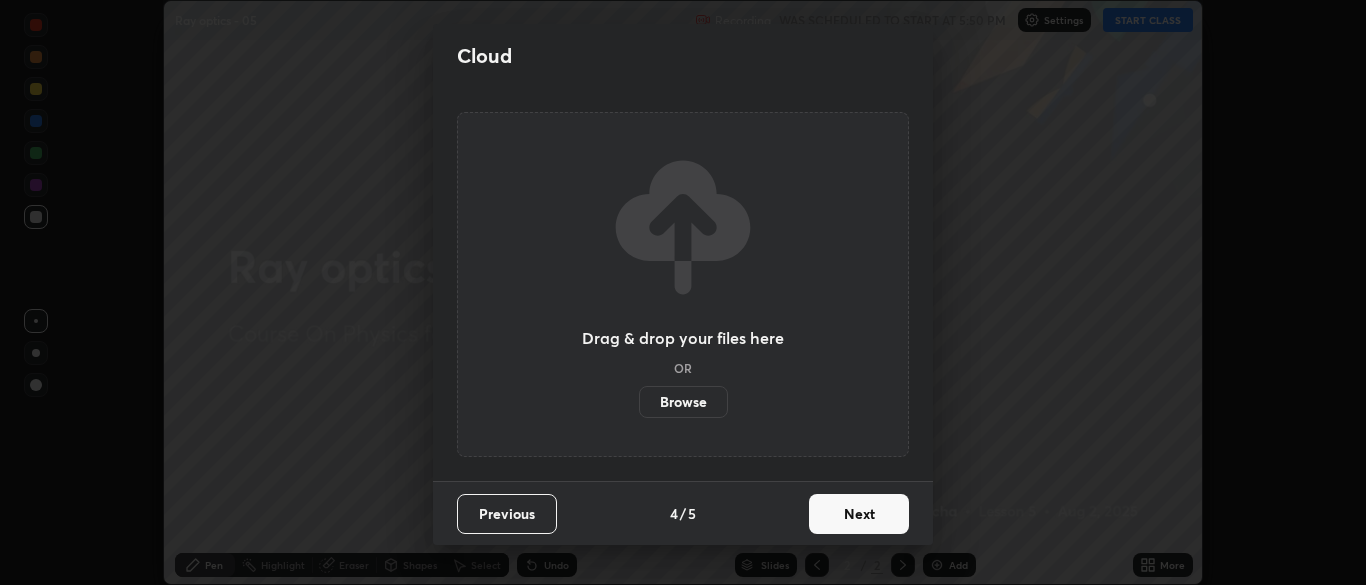 click on "Next" at bounding box center [859, 514] 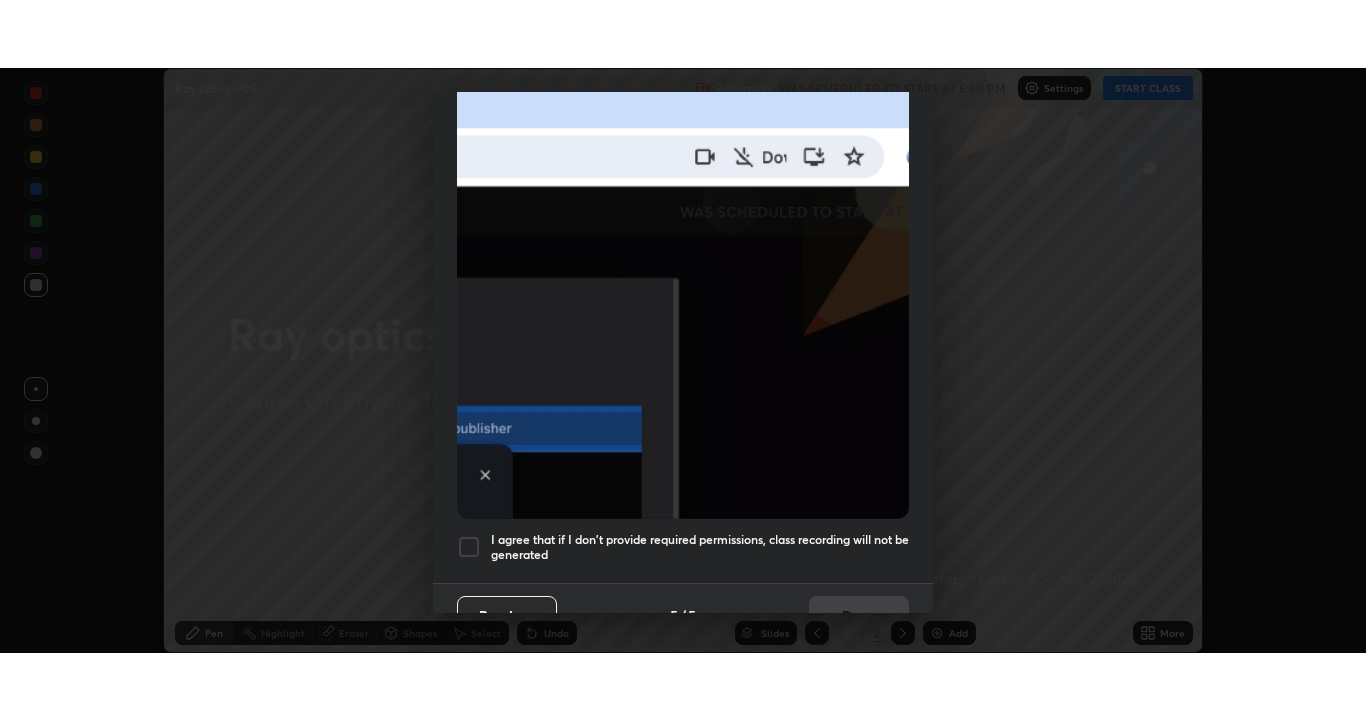 scroll, scrollTop: 479, scrollLeft: 0, axis: vertical 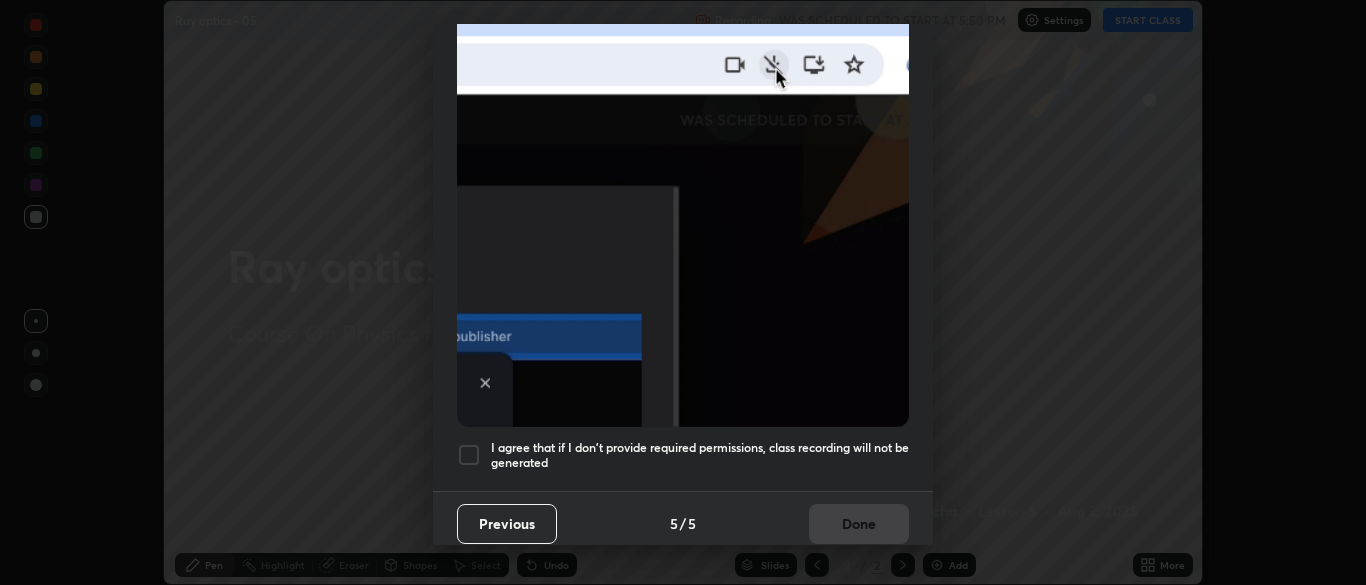 click on "I agree that if I don't provide required permissions, class recording will not be generated" at bounding box center [700, 455] 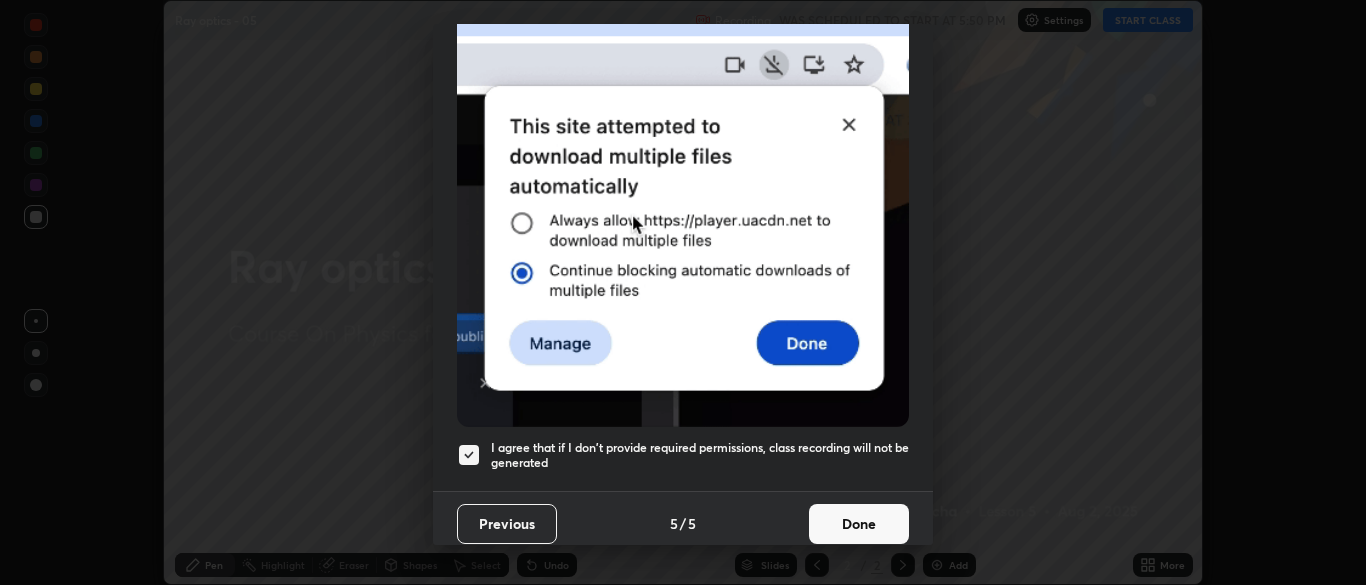 click on "Done" at bounding box center [859, 524] 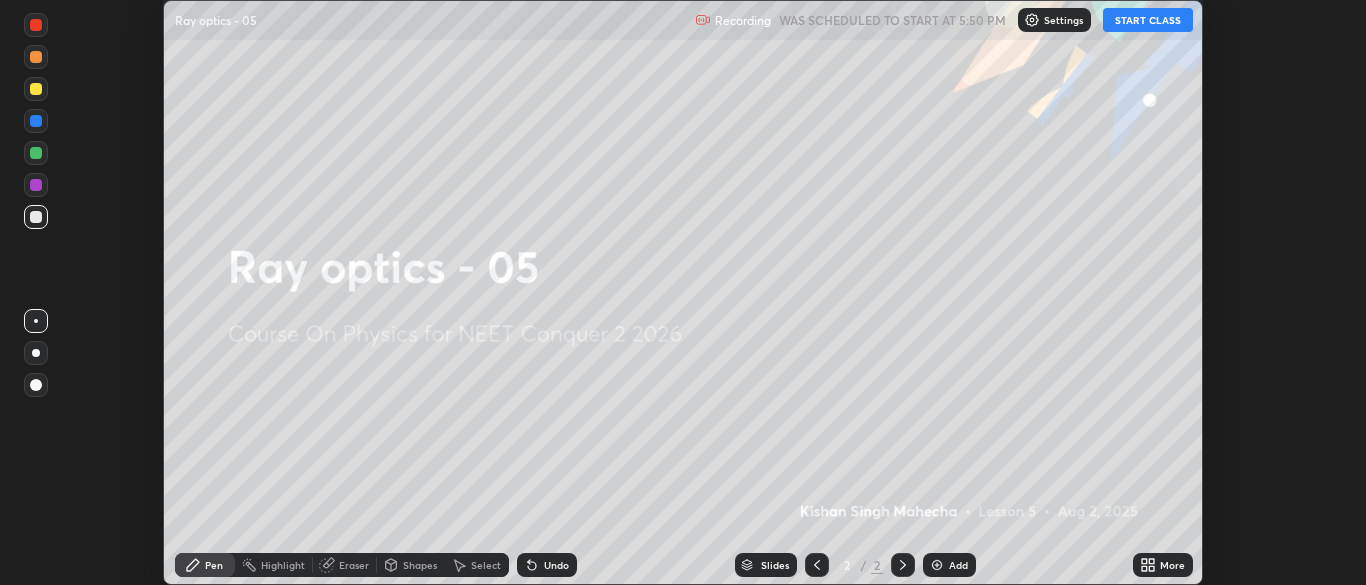click 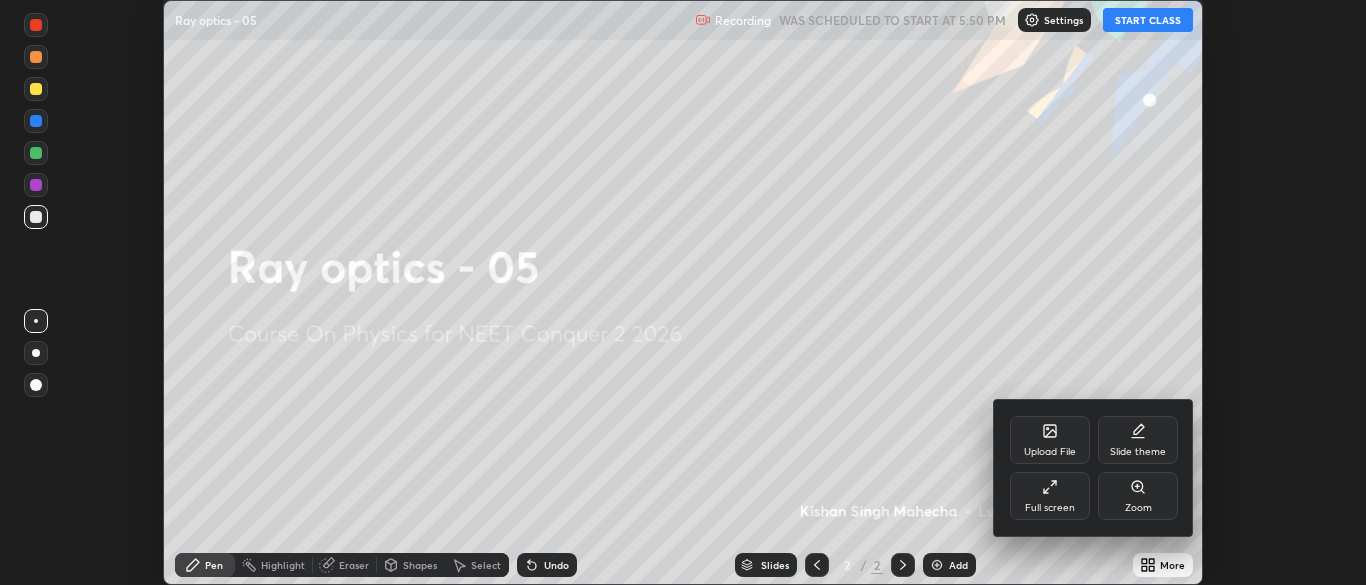 click on "Full screen" at bounding box center (1050, 496) 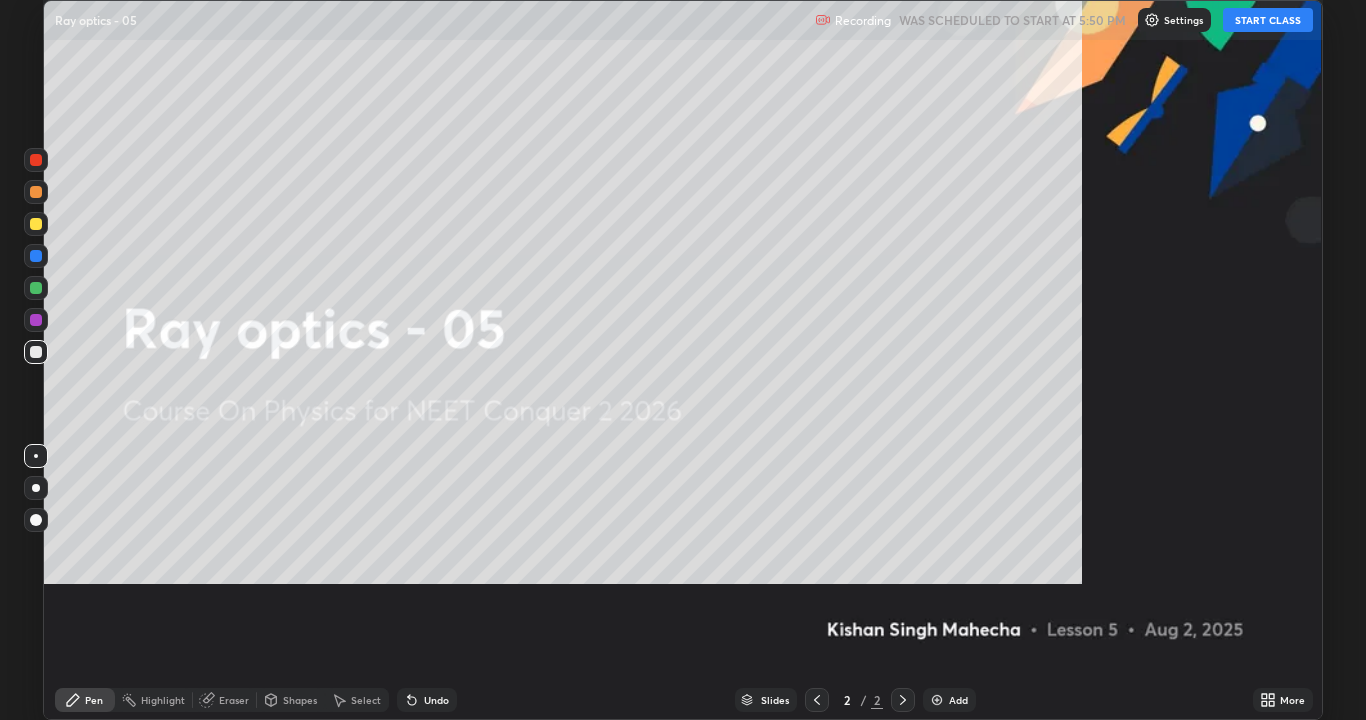 scroll, scrollTop: 99280, scrollLeft: 98634, axis: both 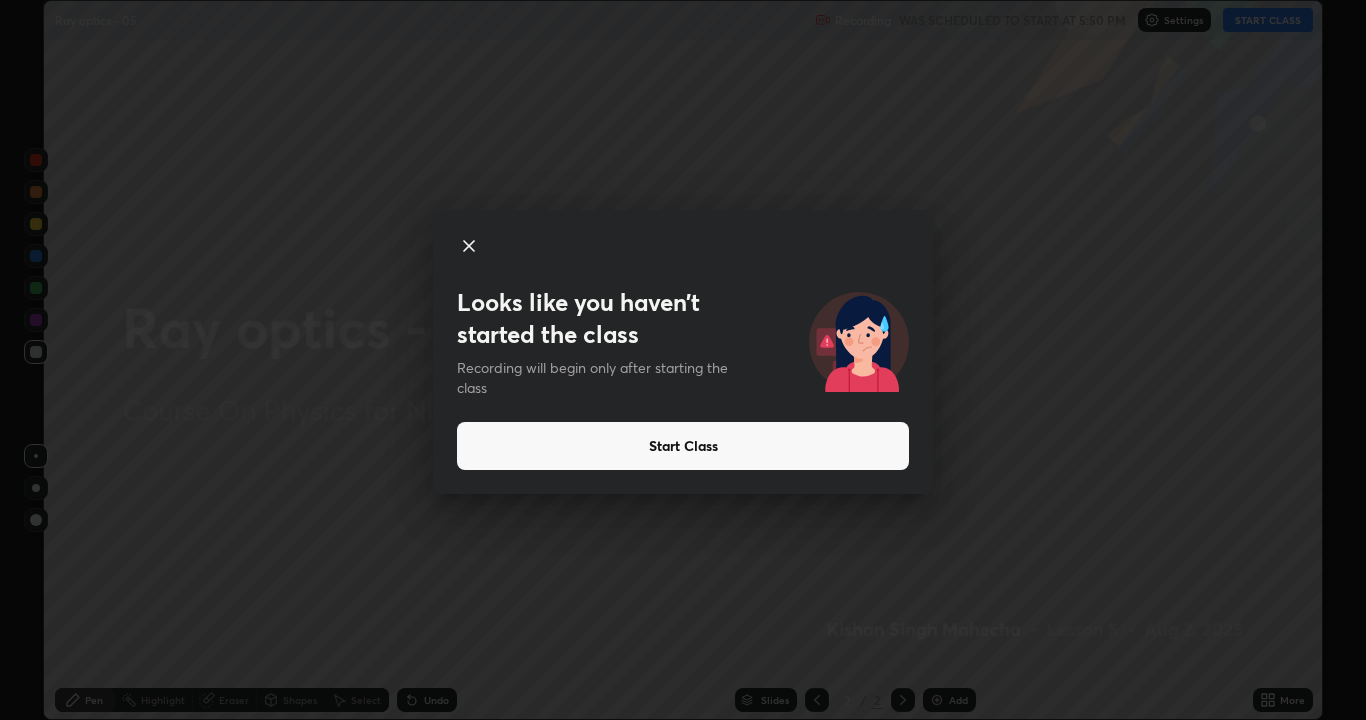 click on "Start Class" at bounding box center (683, 446) 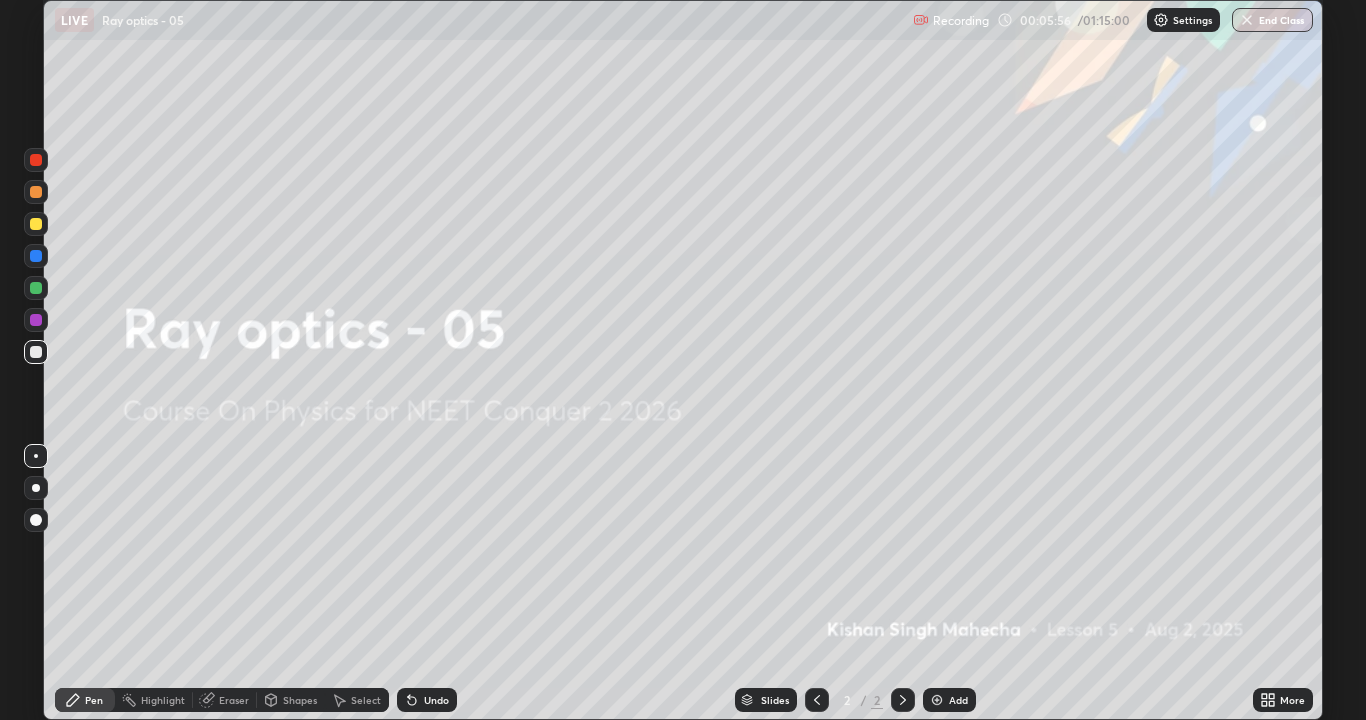 click 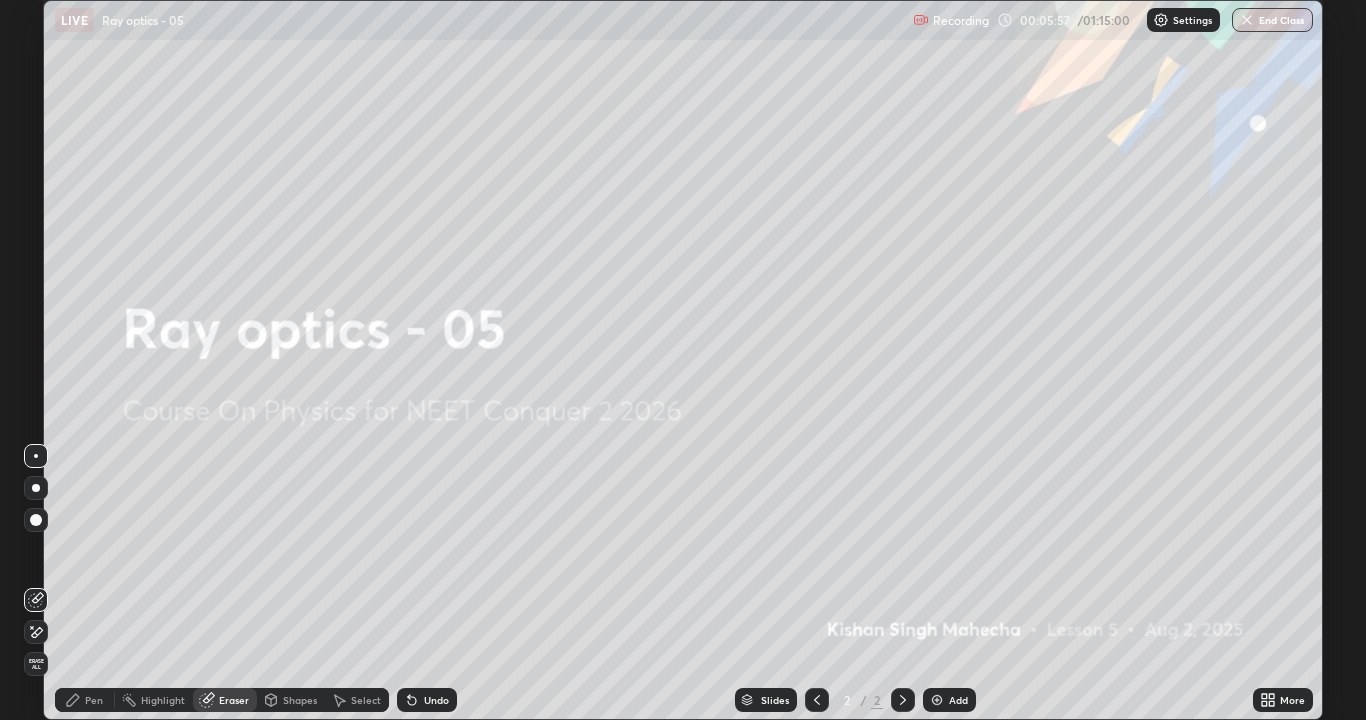 click on "Erase all" at bounding box center [36, 664] 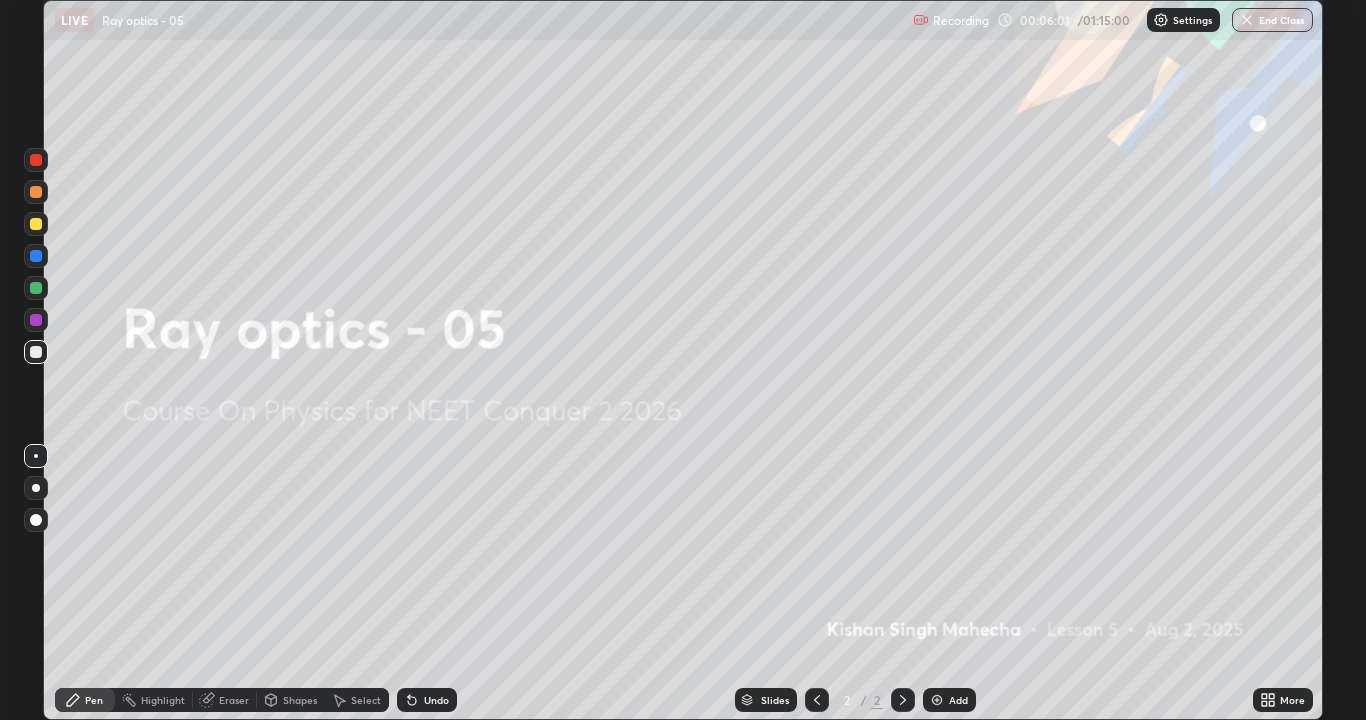 click 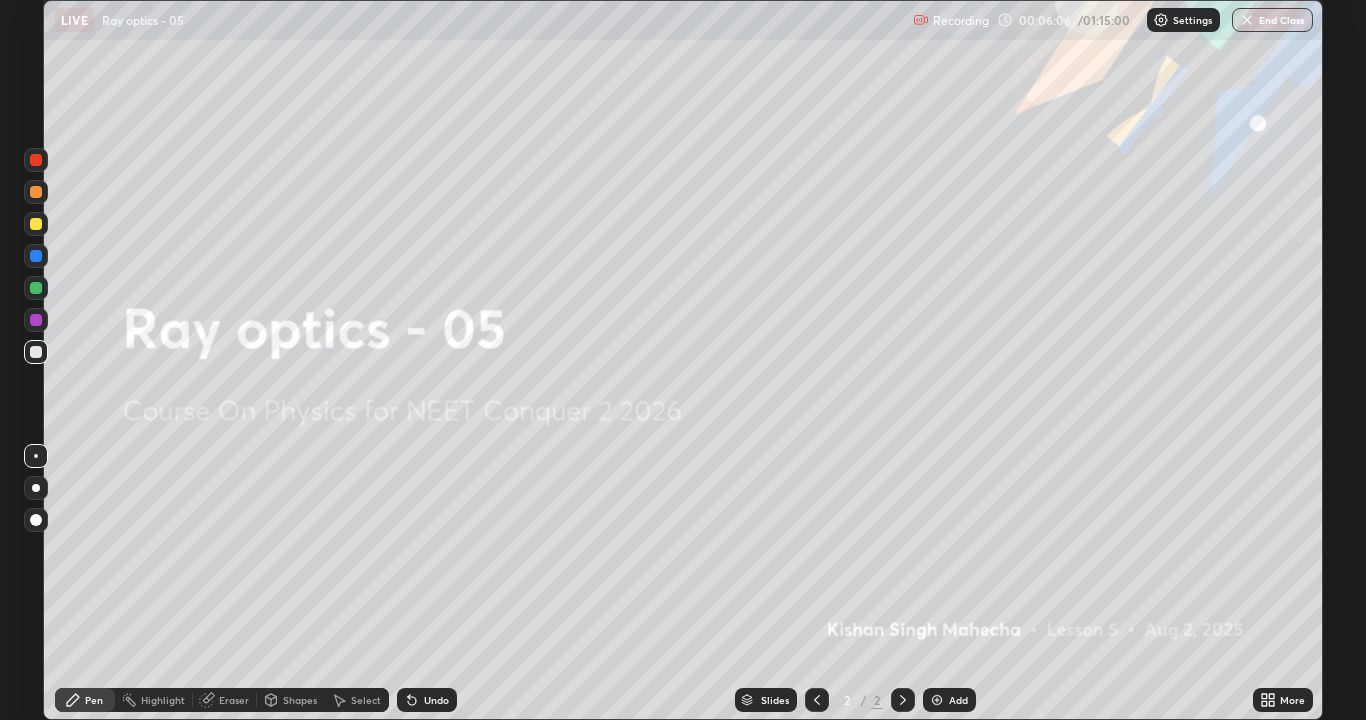 click on "Add" at bounding box center (949, 700) 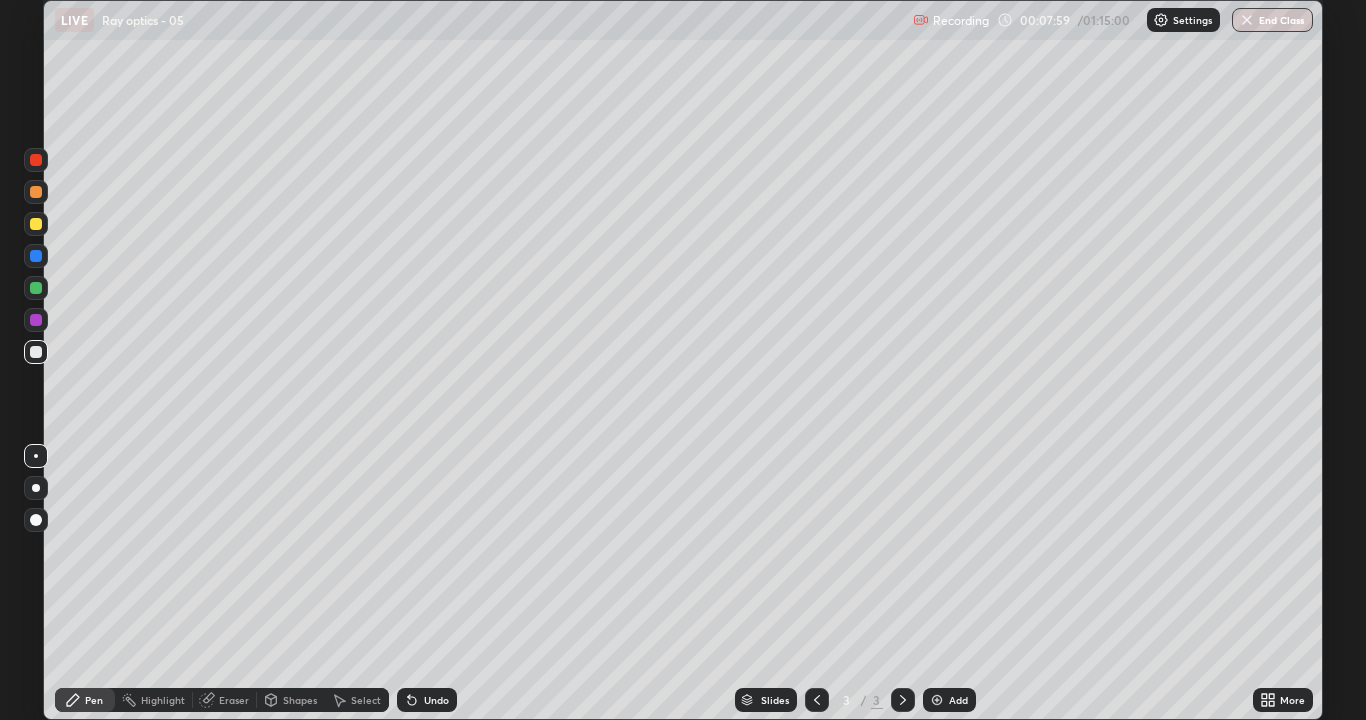 click on "Undo" at bounding box center [436, 700] 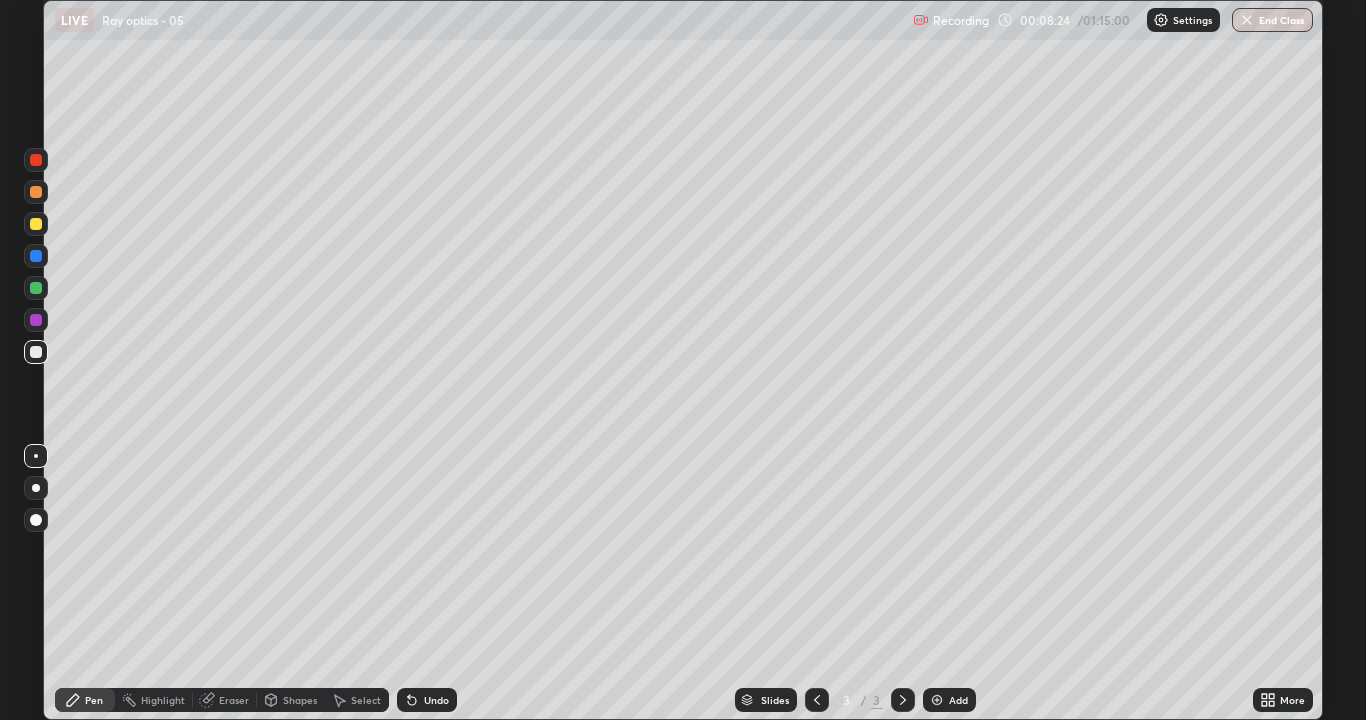 click at bounding box center (36, 224) 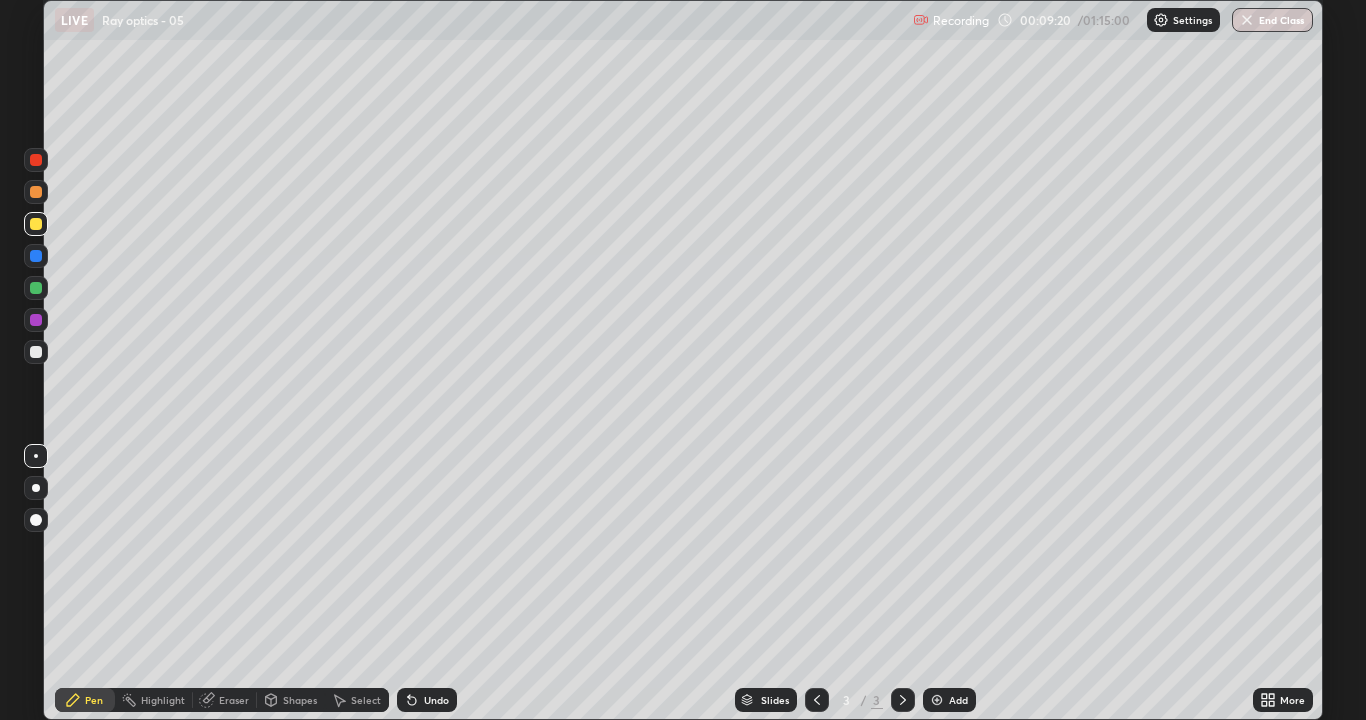click at bounding box center [36, 192] 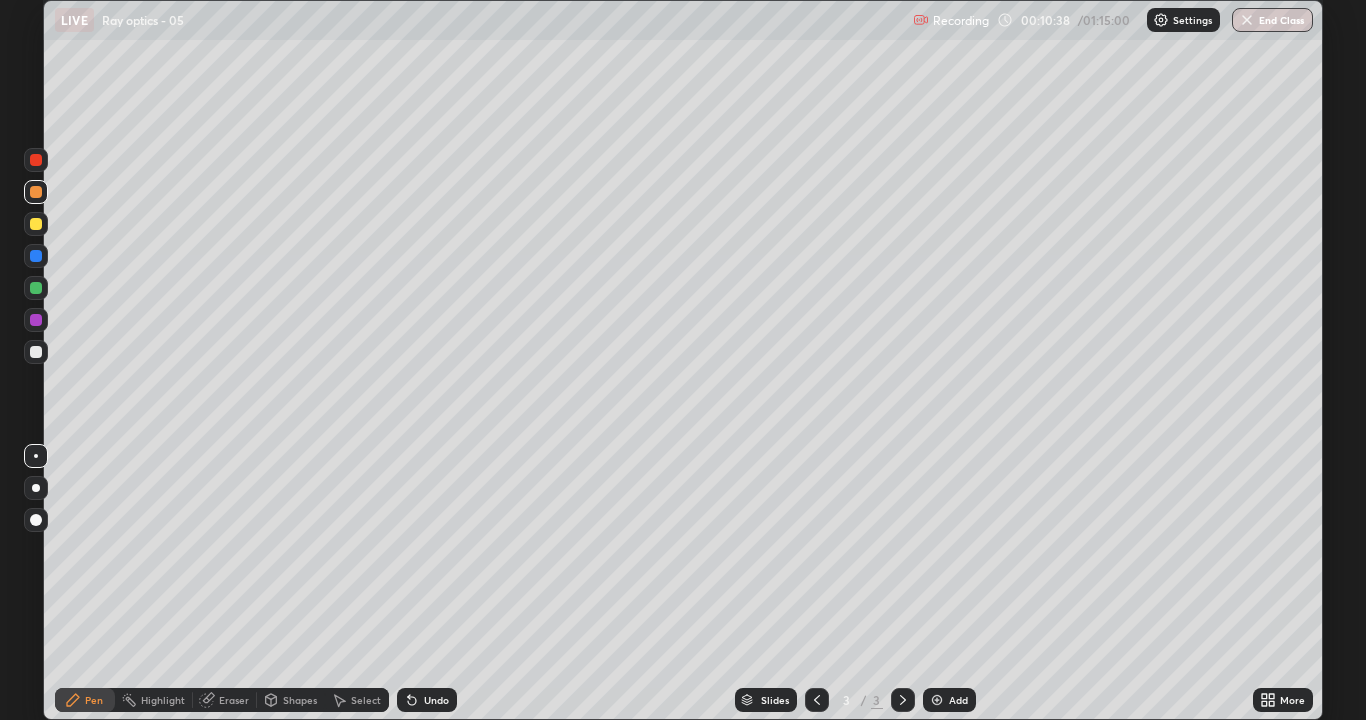 click at bounding box center [36, 224] 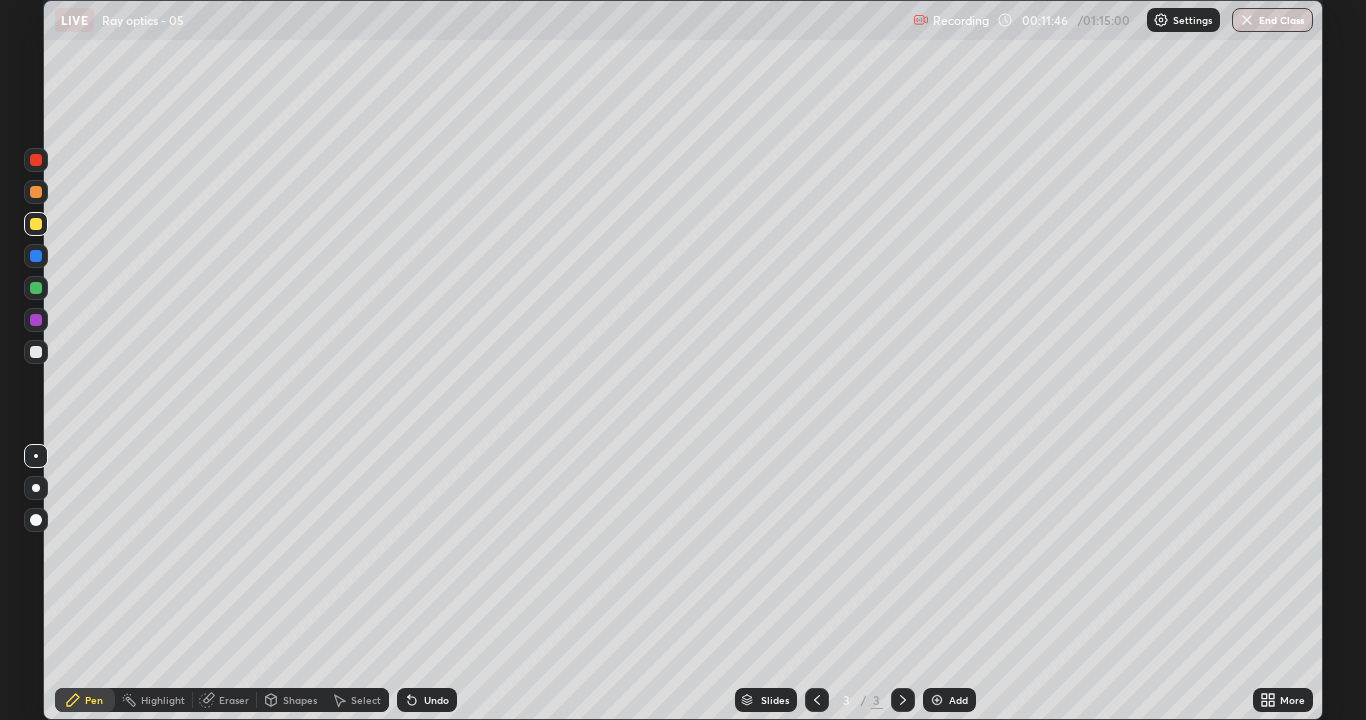 click on "Undo" at bounding box center [427, 700] 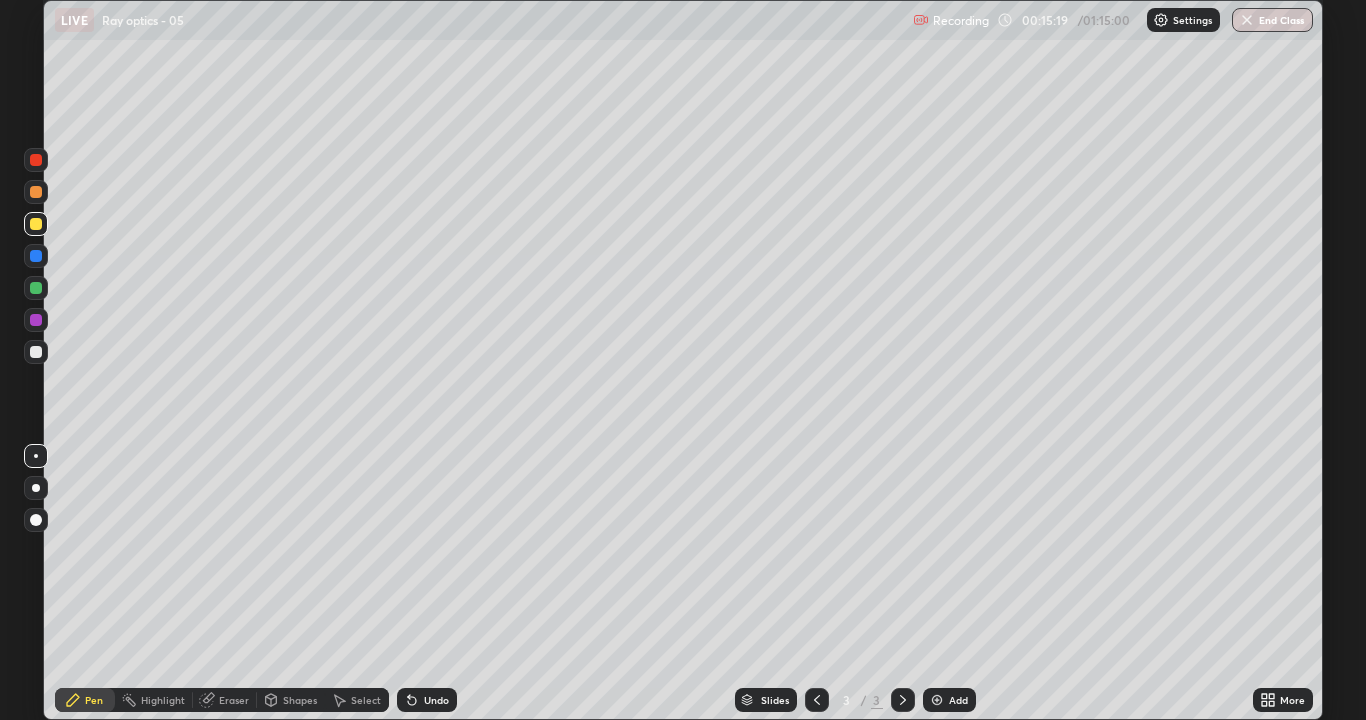 click on "Select" at bounding box center [366, 700] 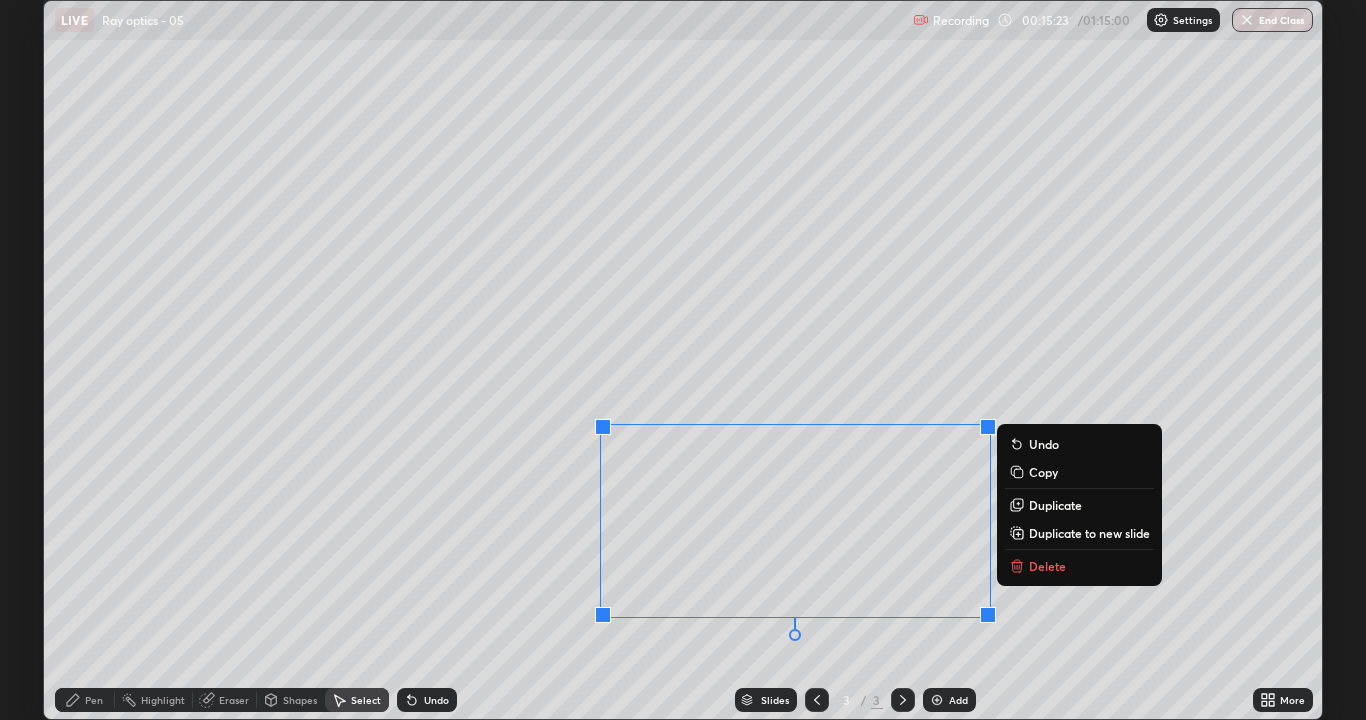 click on "Delete" at bounding box center (1079, 566) 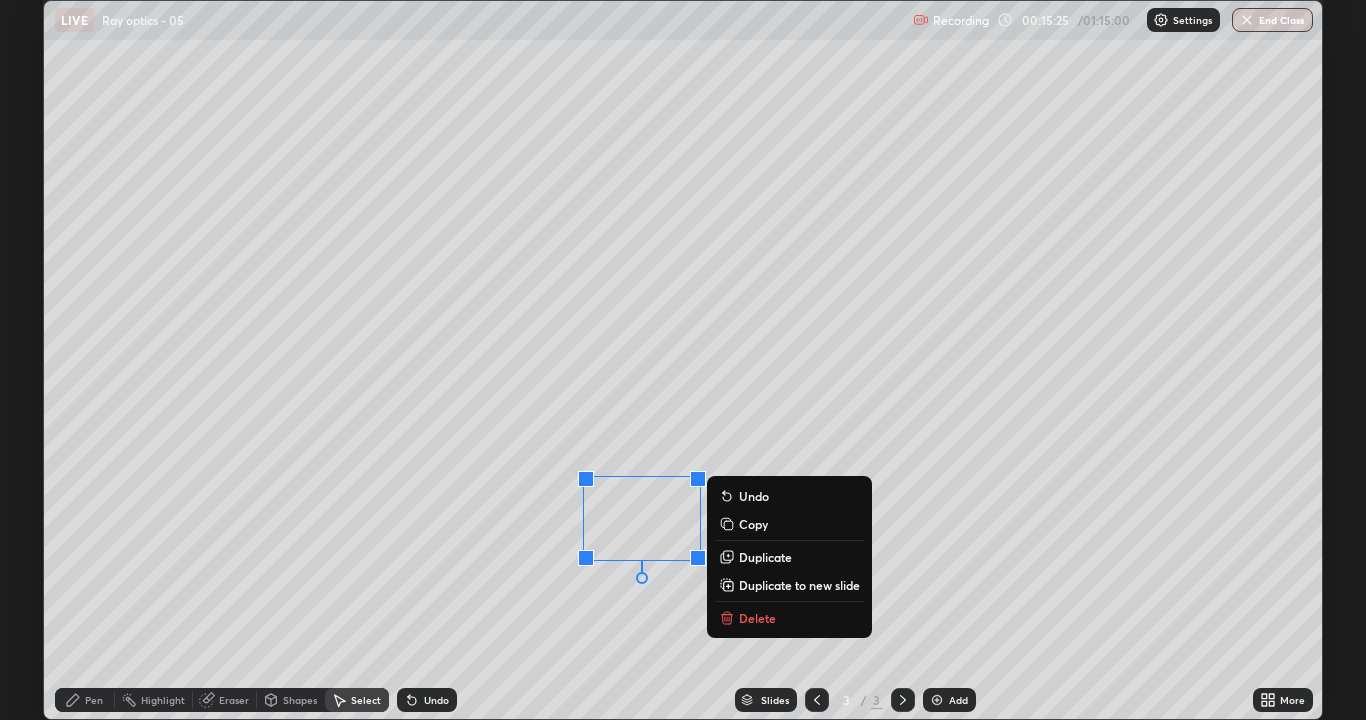 click on "Delete" at bounding box center (757, 618) 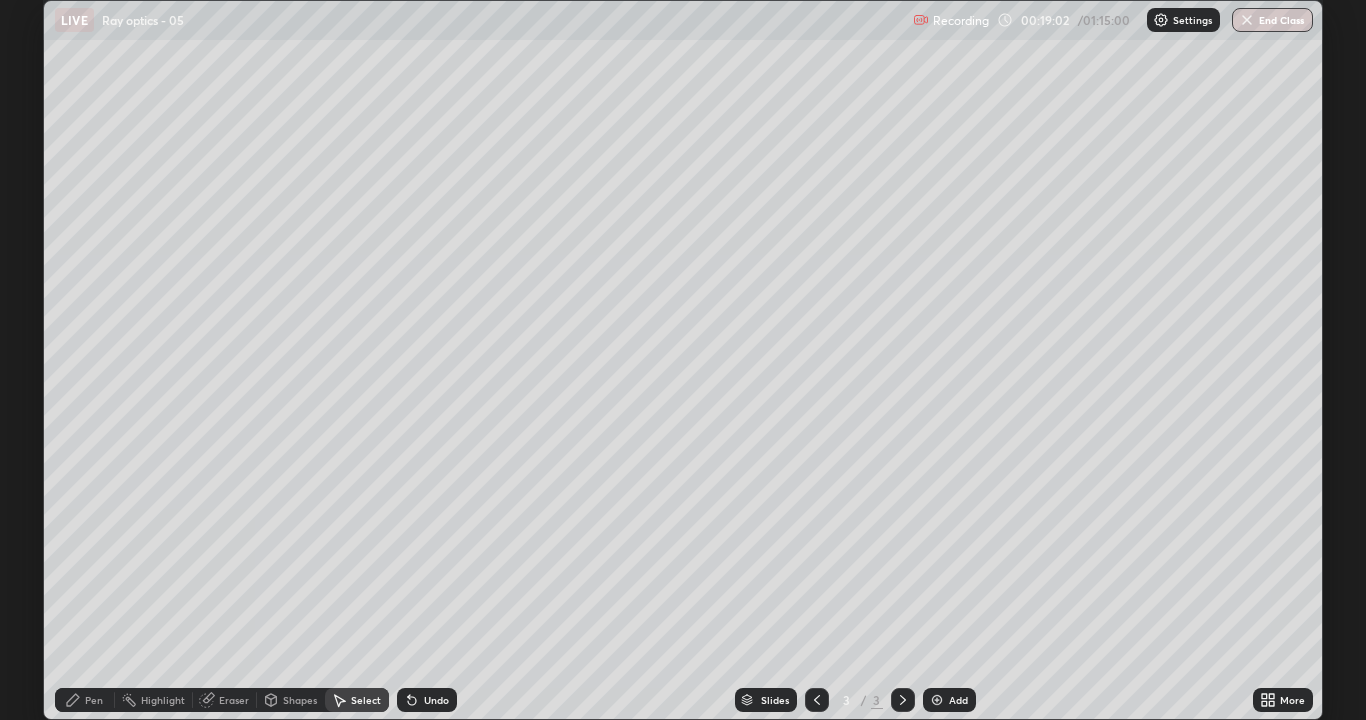 click on "Add" at bounding box center (958, 700) 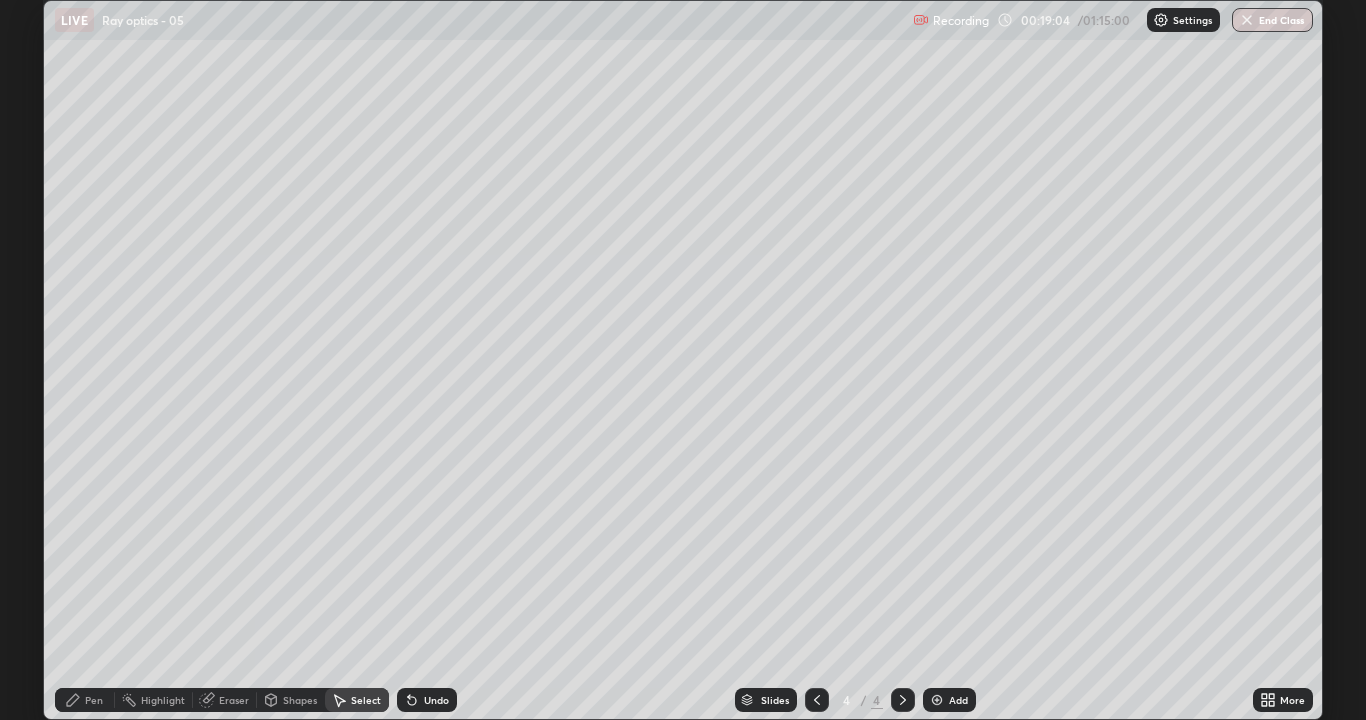 click 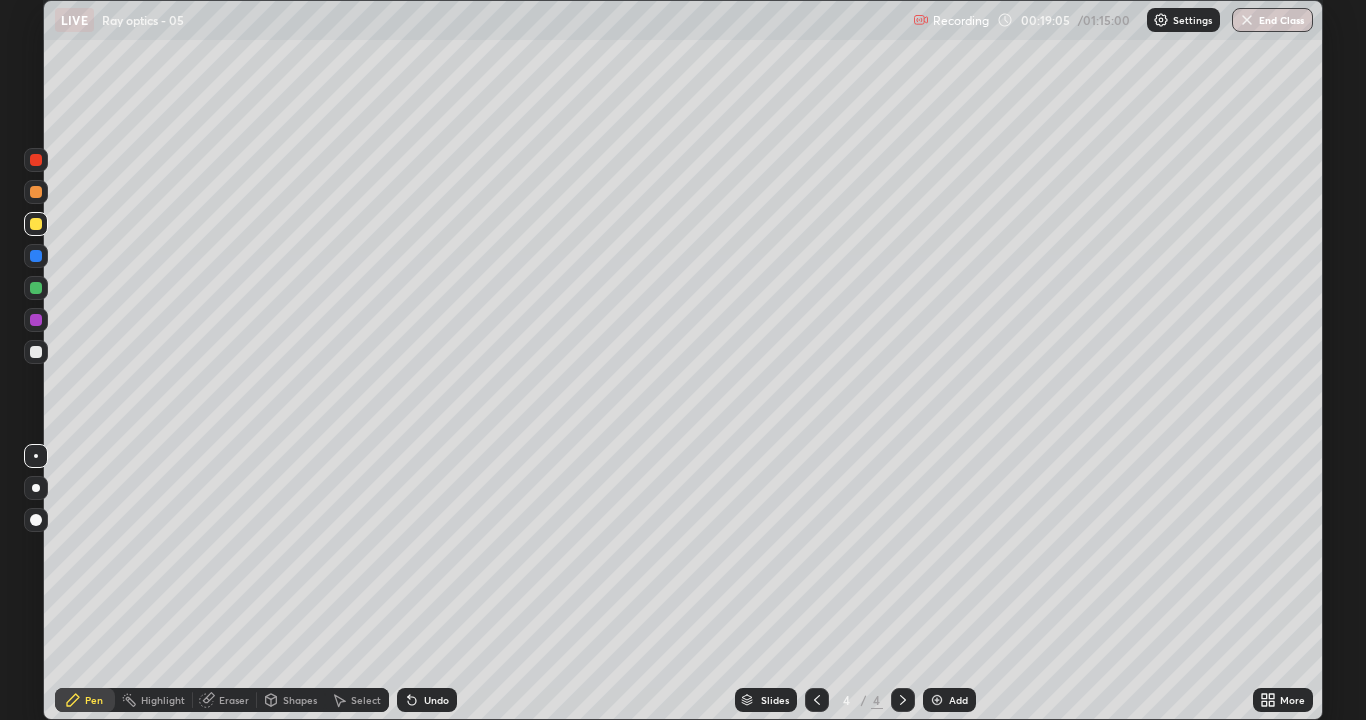 click at bounding box center [36, 352] 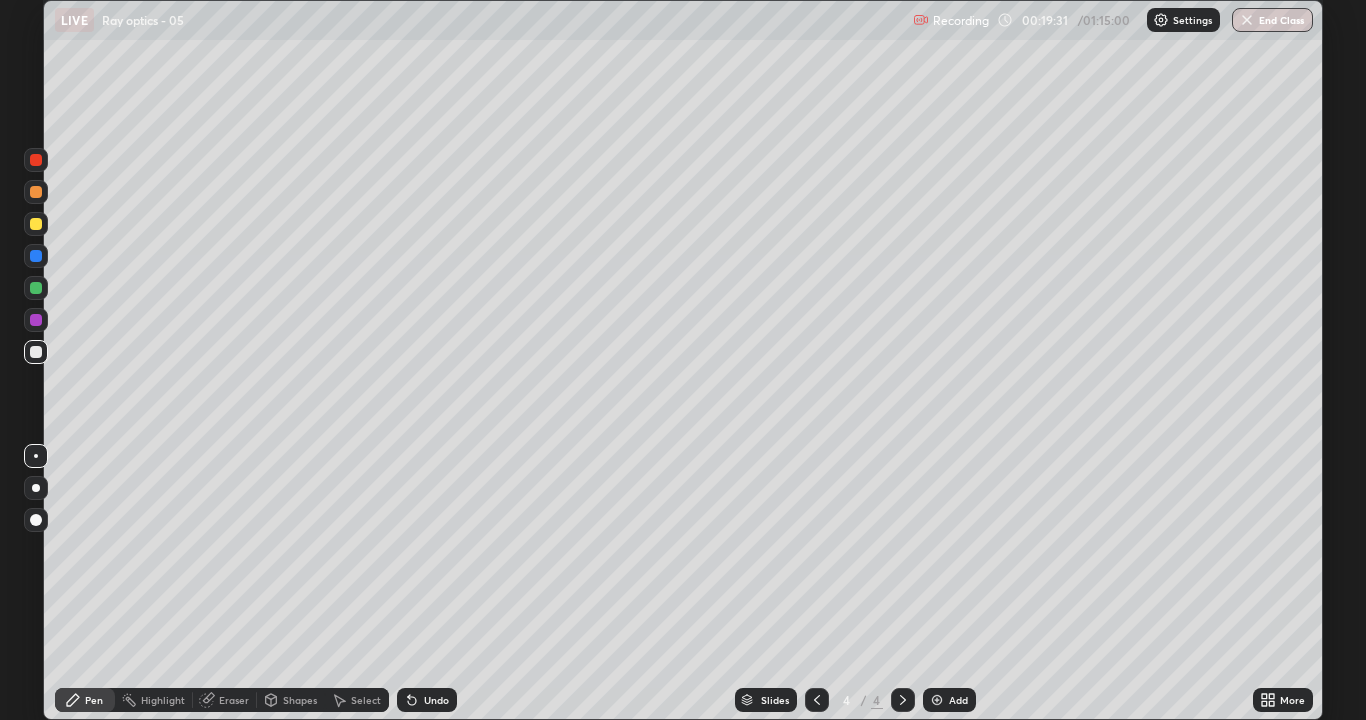 click at bounding box center (36, 224) 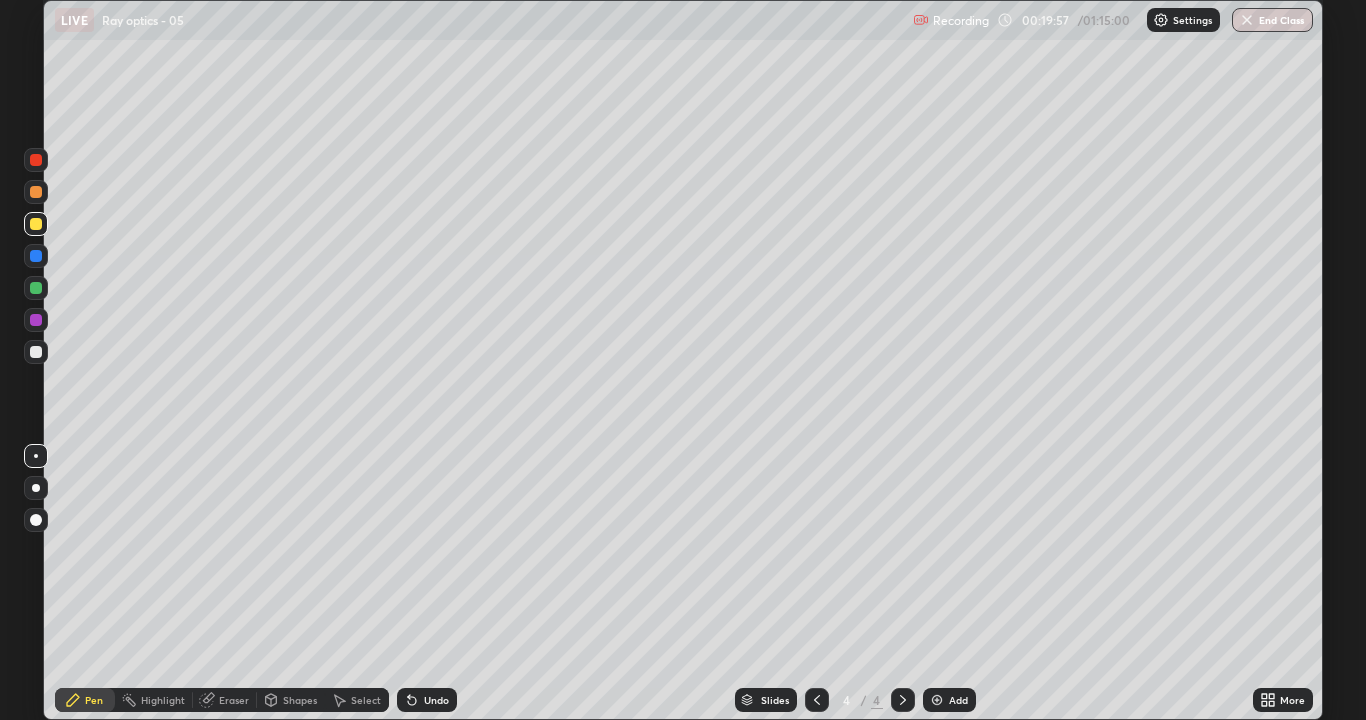 click on "Undo" at bounding box center [427, 700] 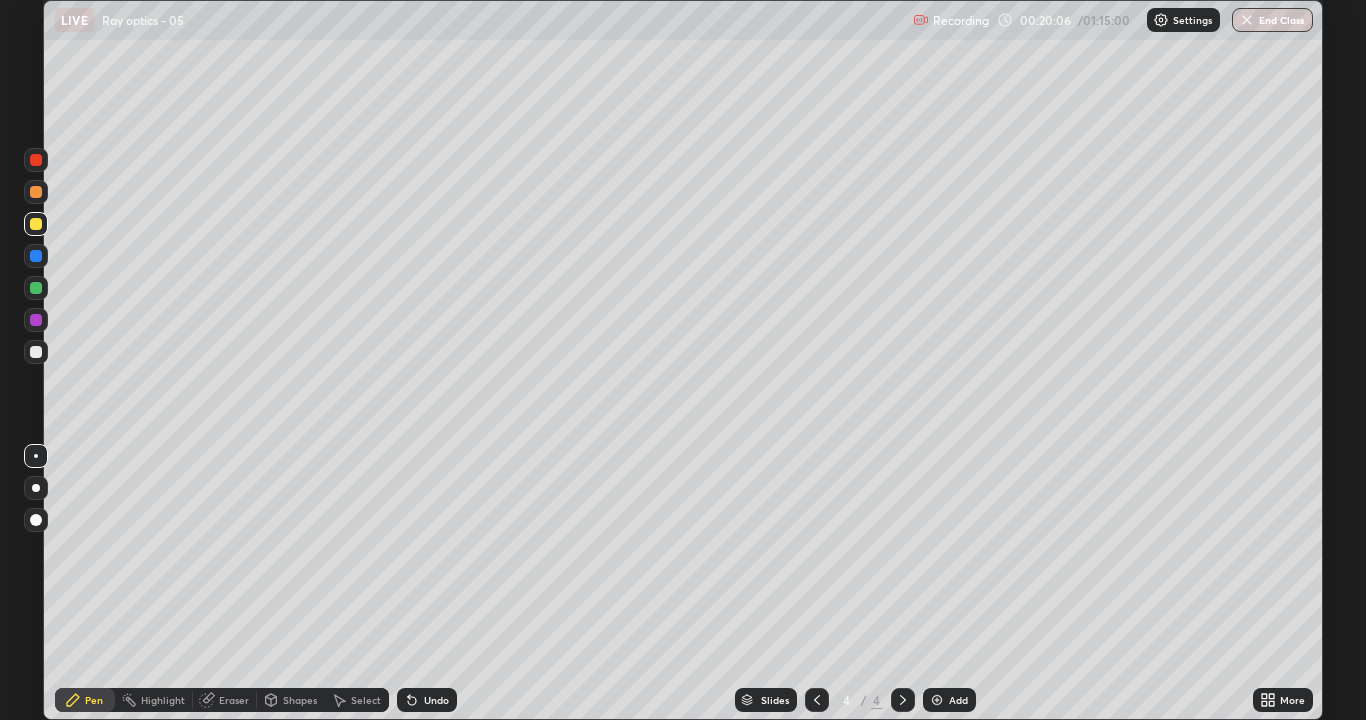 click at bounding box center (36, 352) 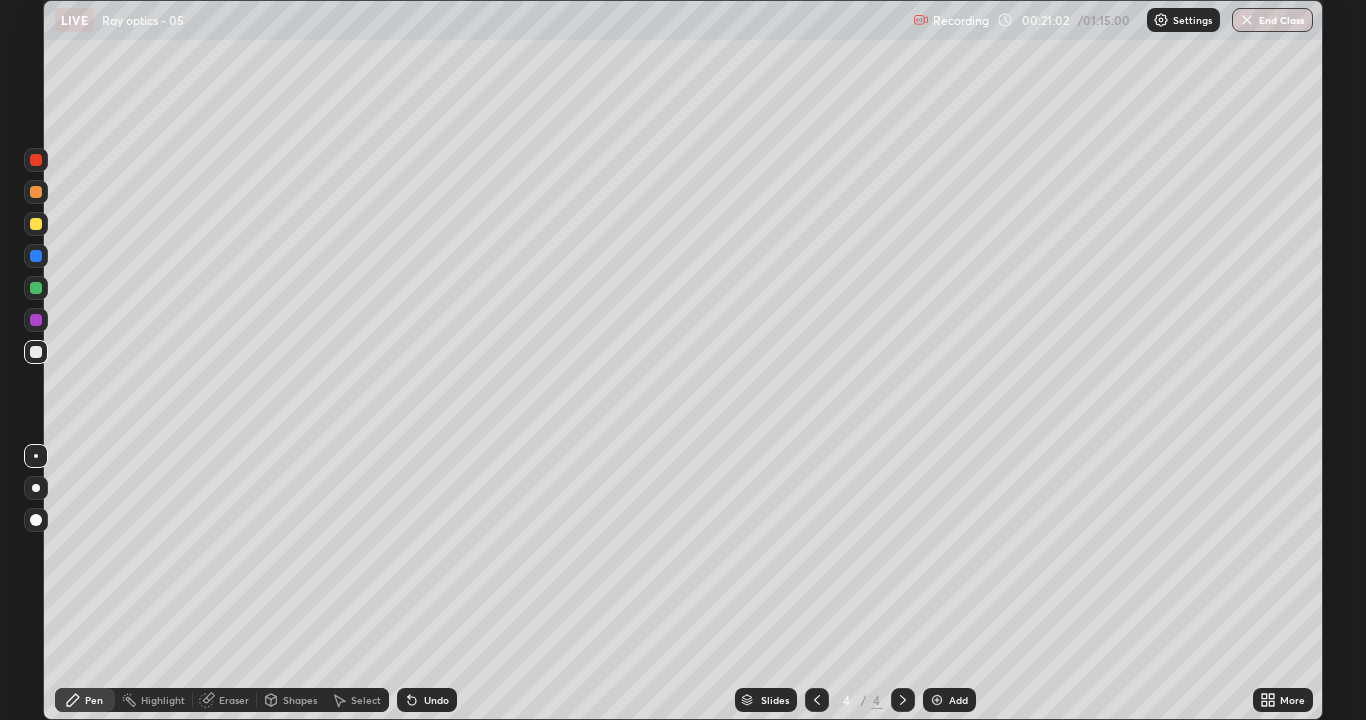 click on "Undo" at bounding box center (427, 700) 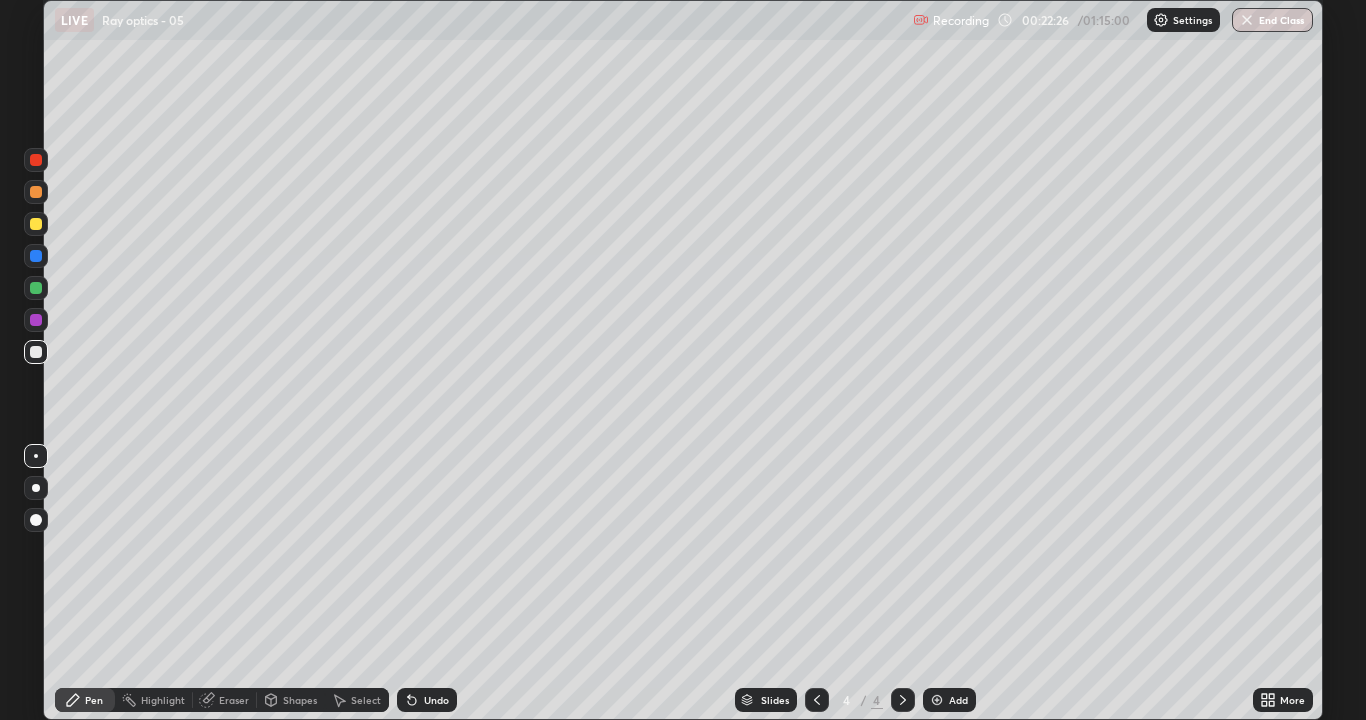 click on "Undo" at bounding box center (427, 700) 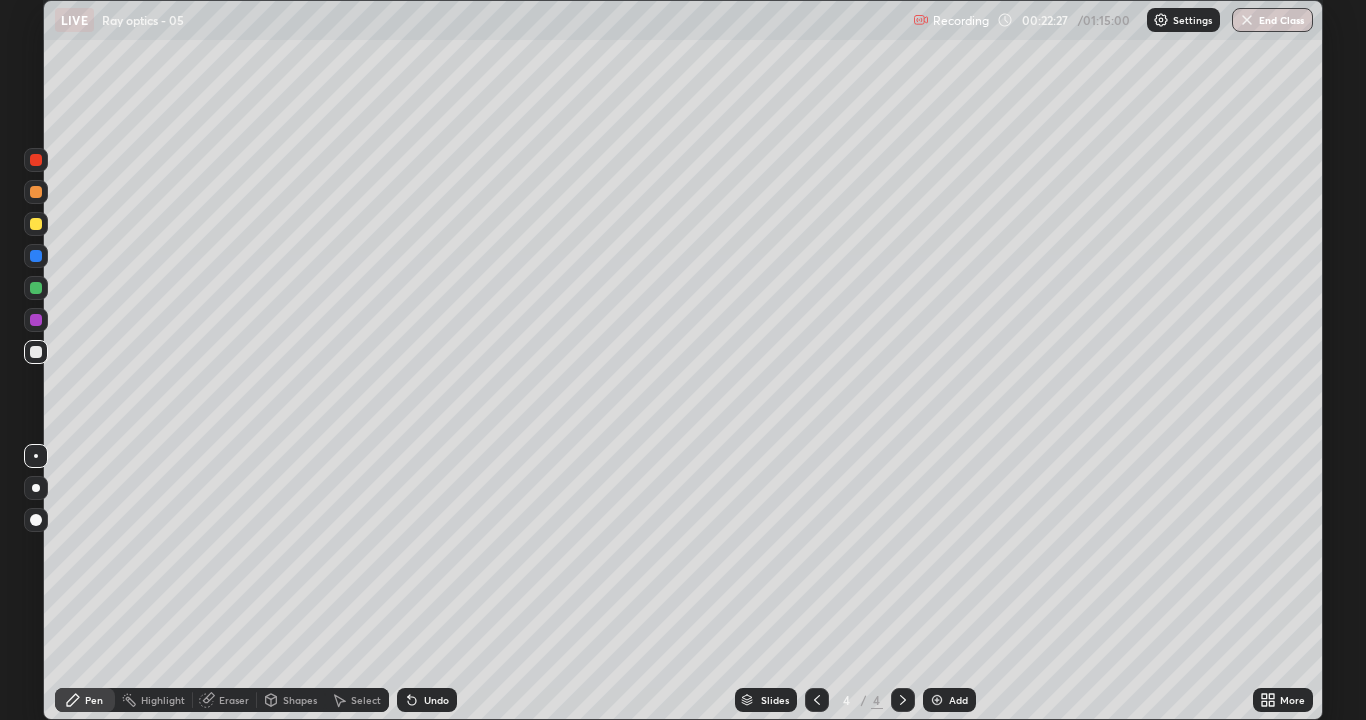 click 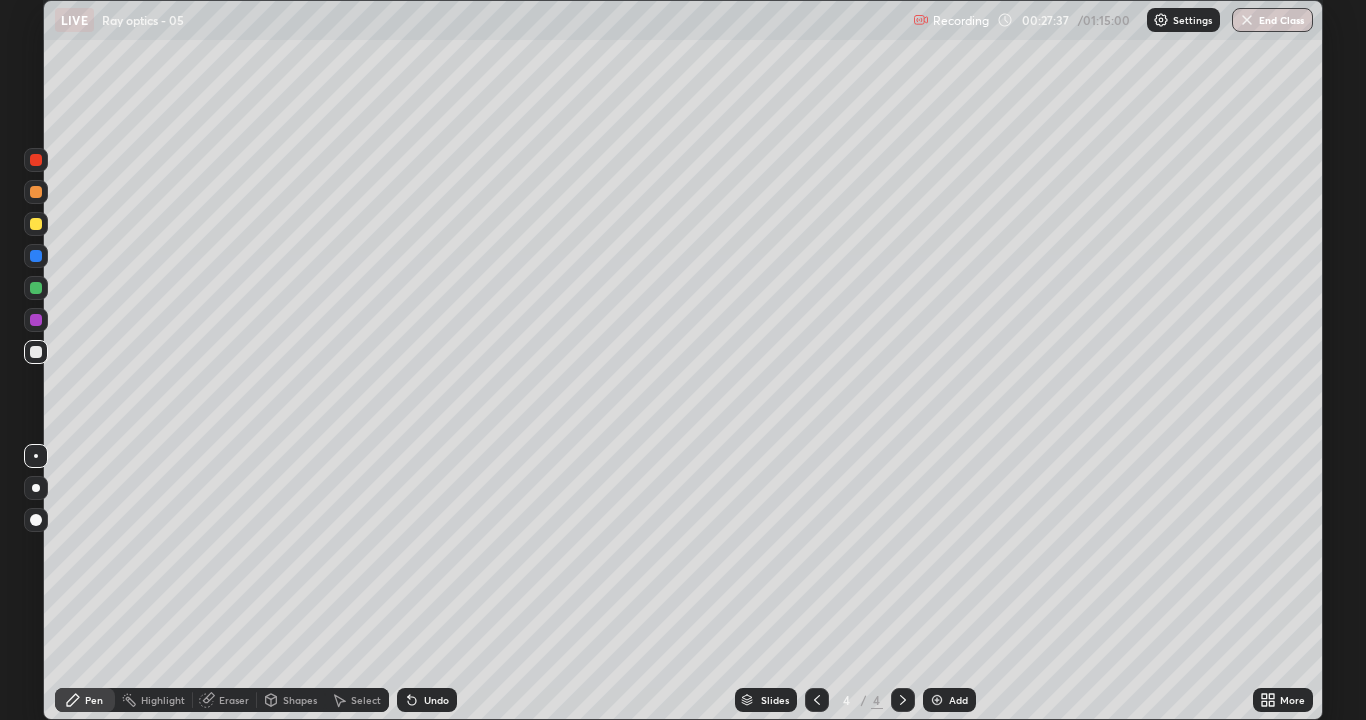 click on "Undo" at bounding box center (427, 700) 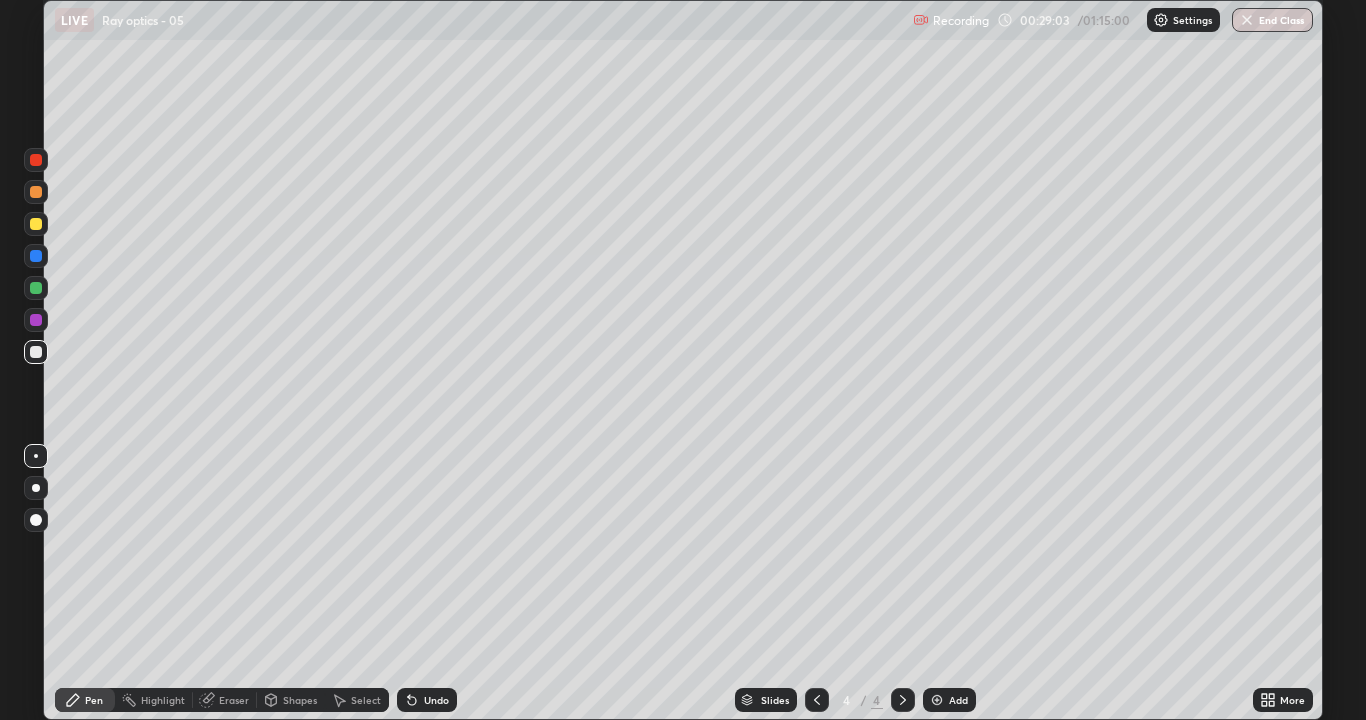 click at bounding box center (937, 700) 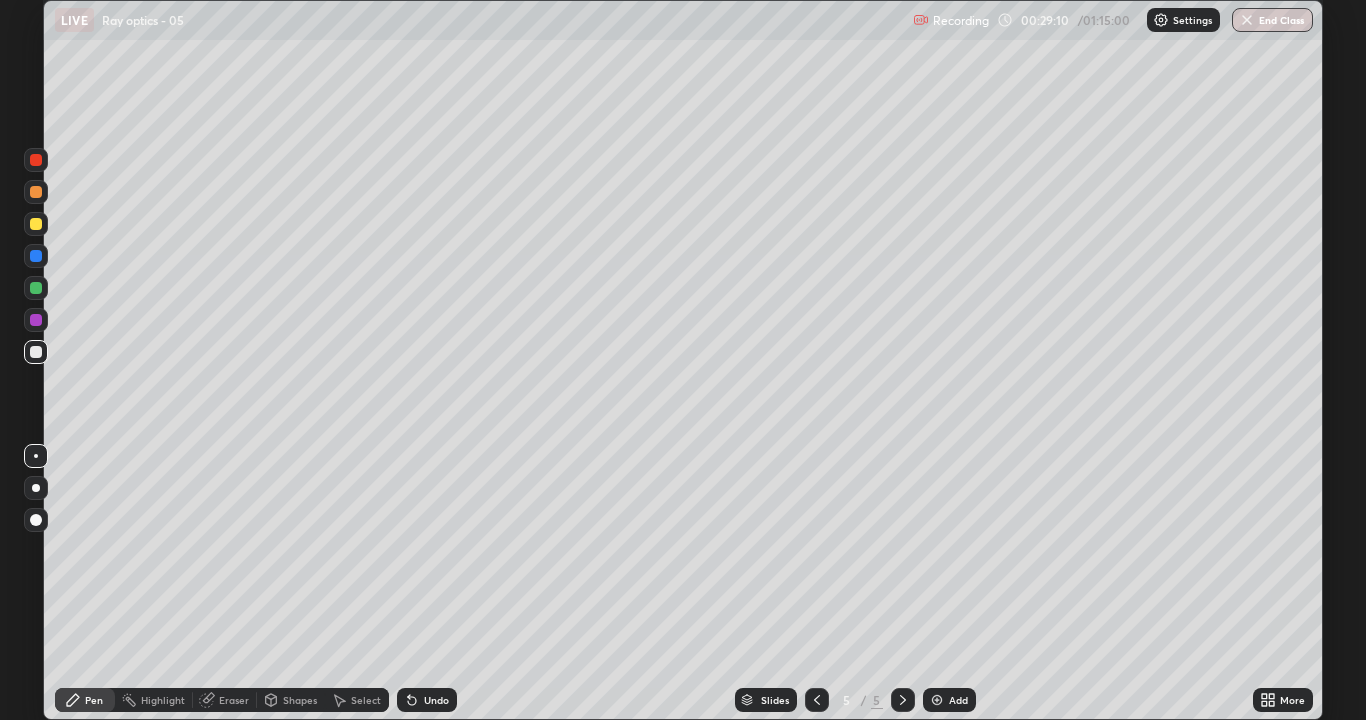 click 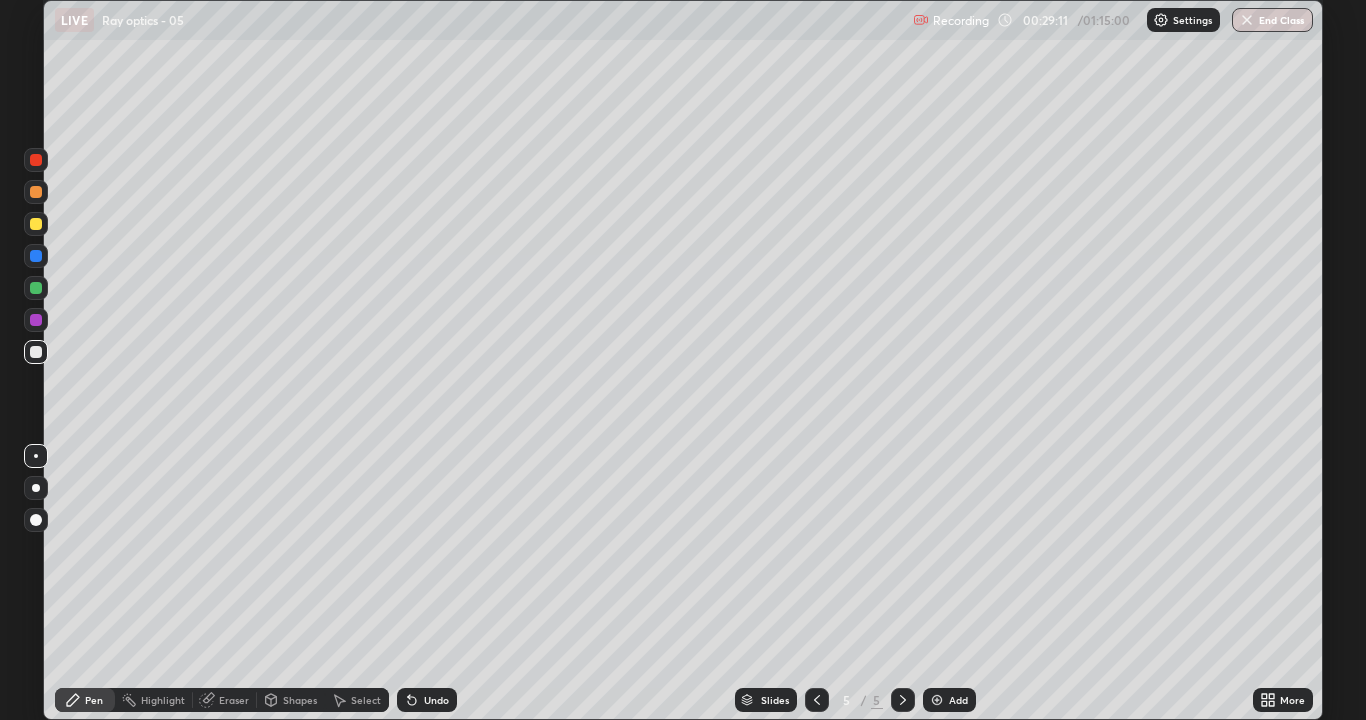 click on "Undo" at bounding box center [436, 700] 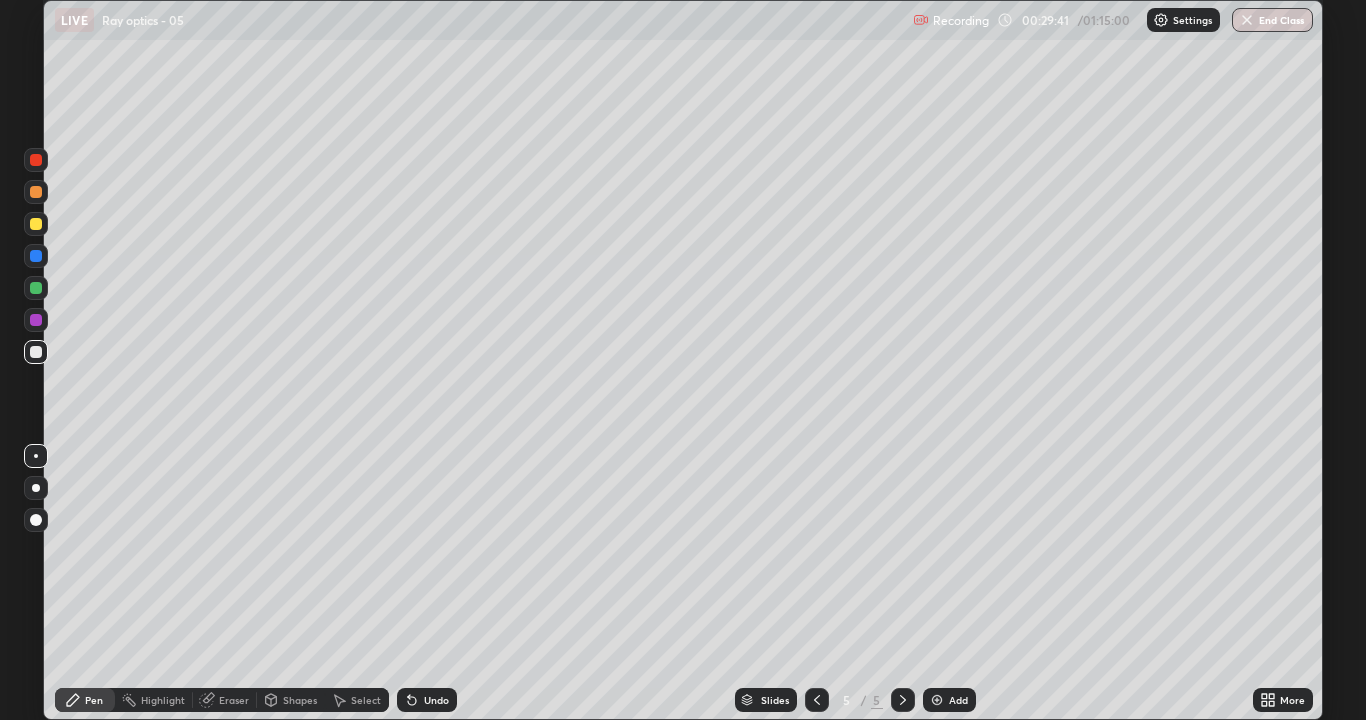 click at bounding box center (36, 192) 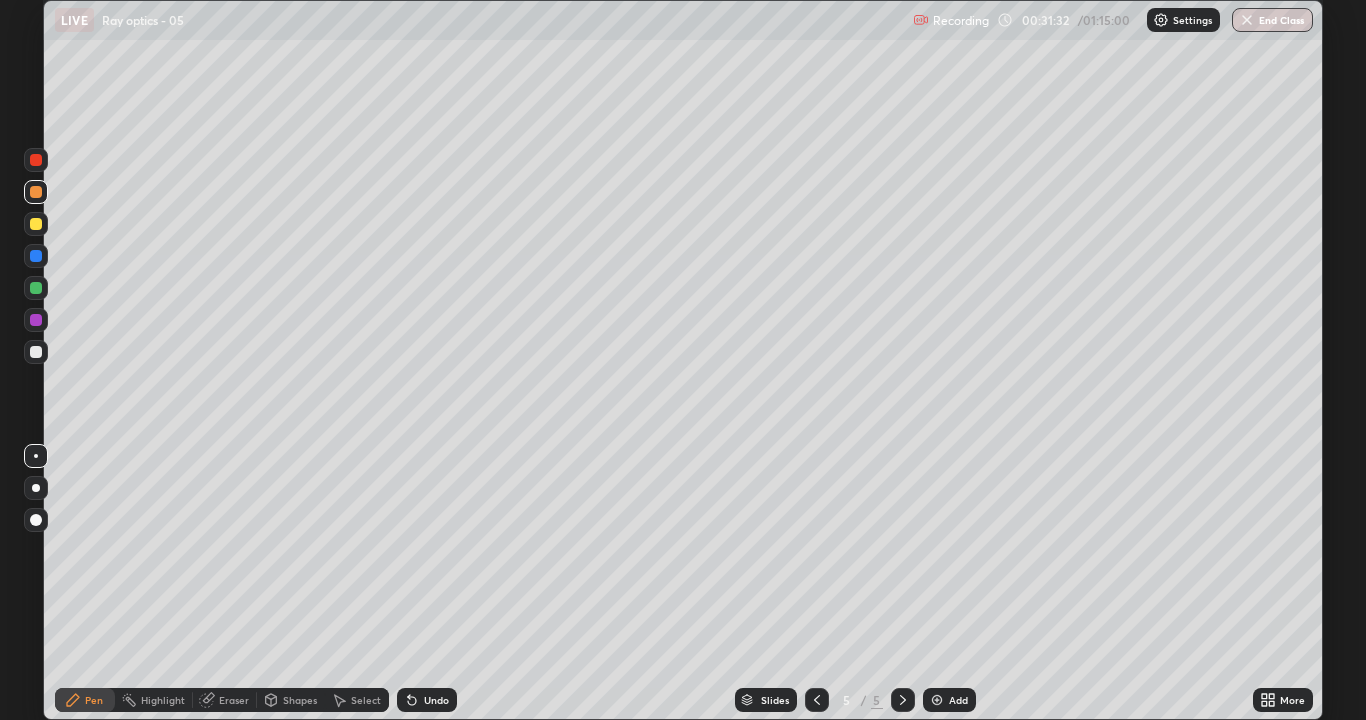 click on "Select" at bounding box center (366, 700) 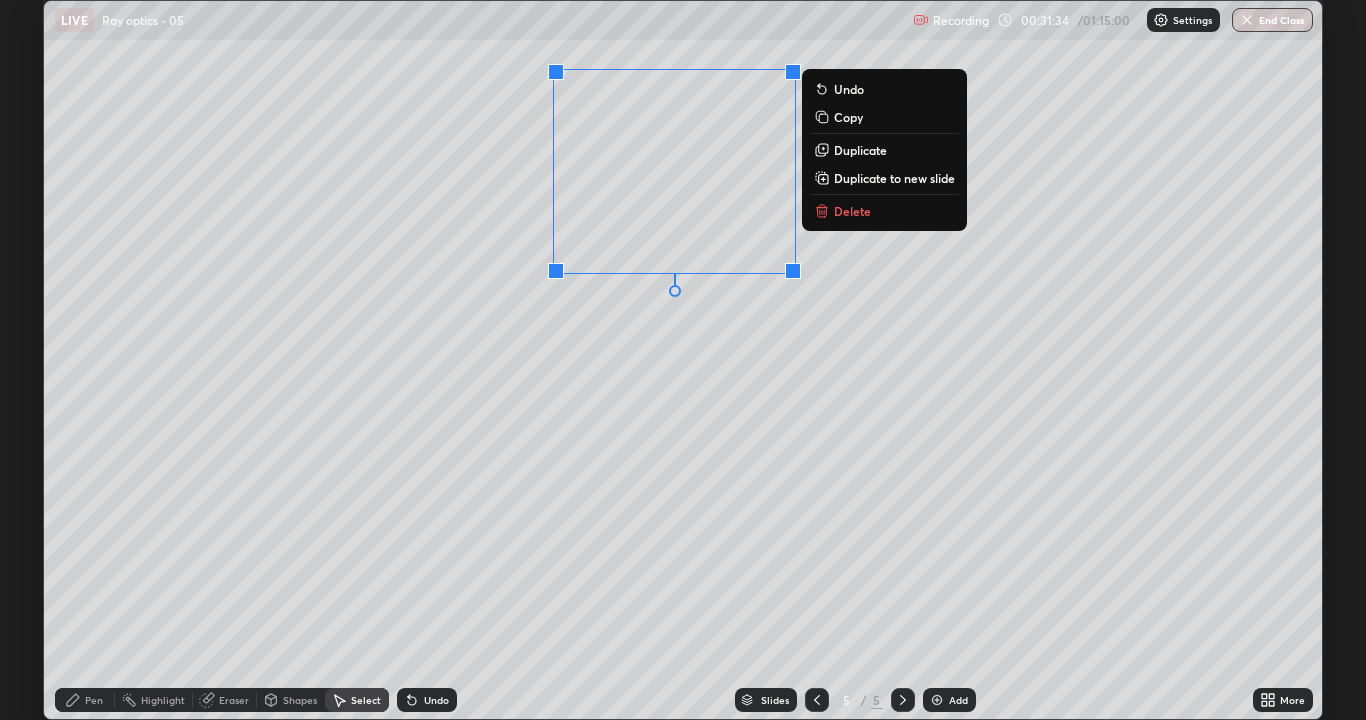 click on "Duplicate" at bounding box center (860, 150) 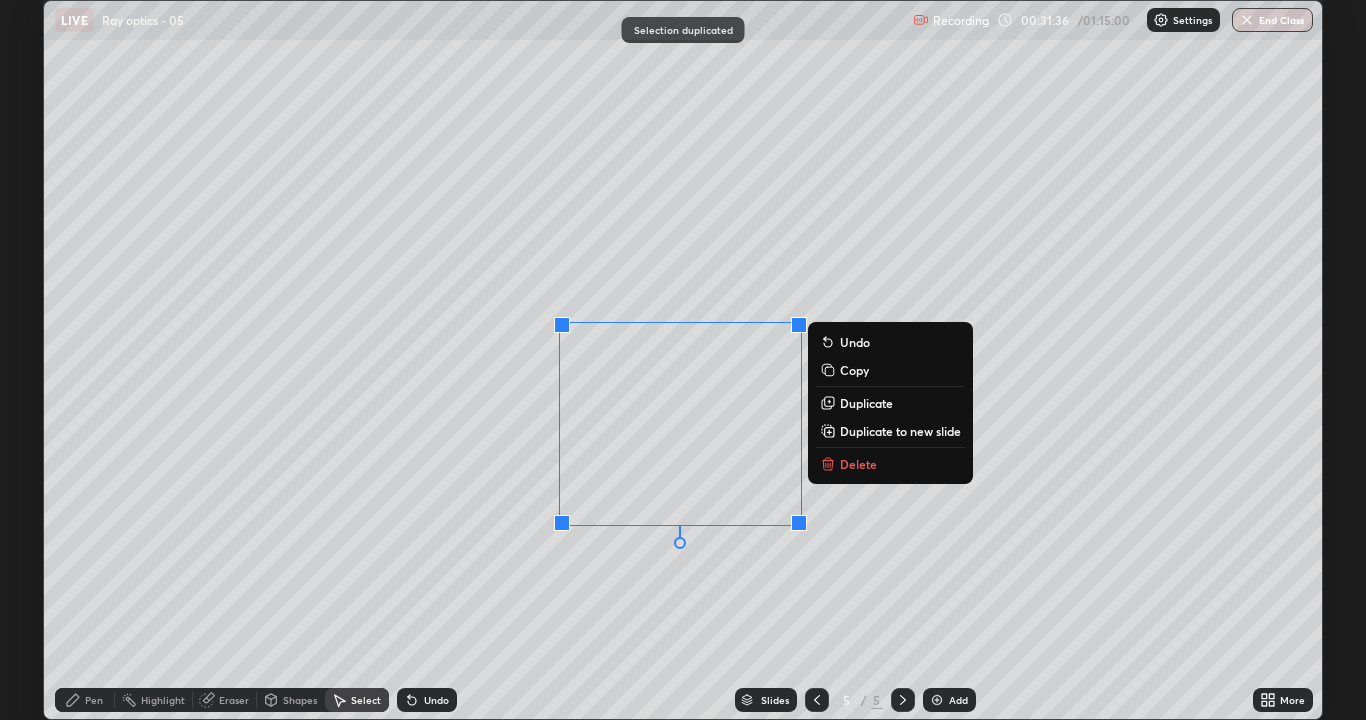 click on "0 ° Undo Copy Duplicate Duplicate to new slide Delete" at bounding box center [683, 360] 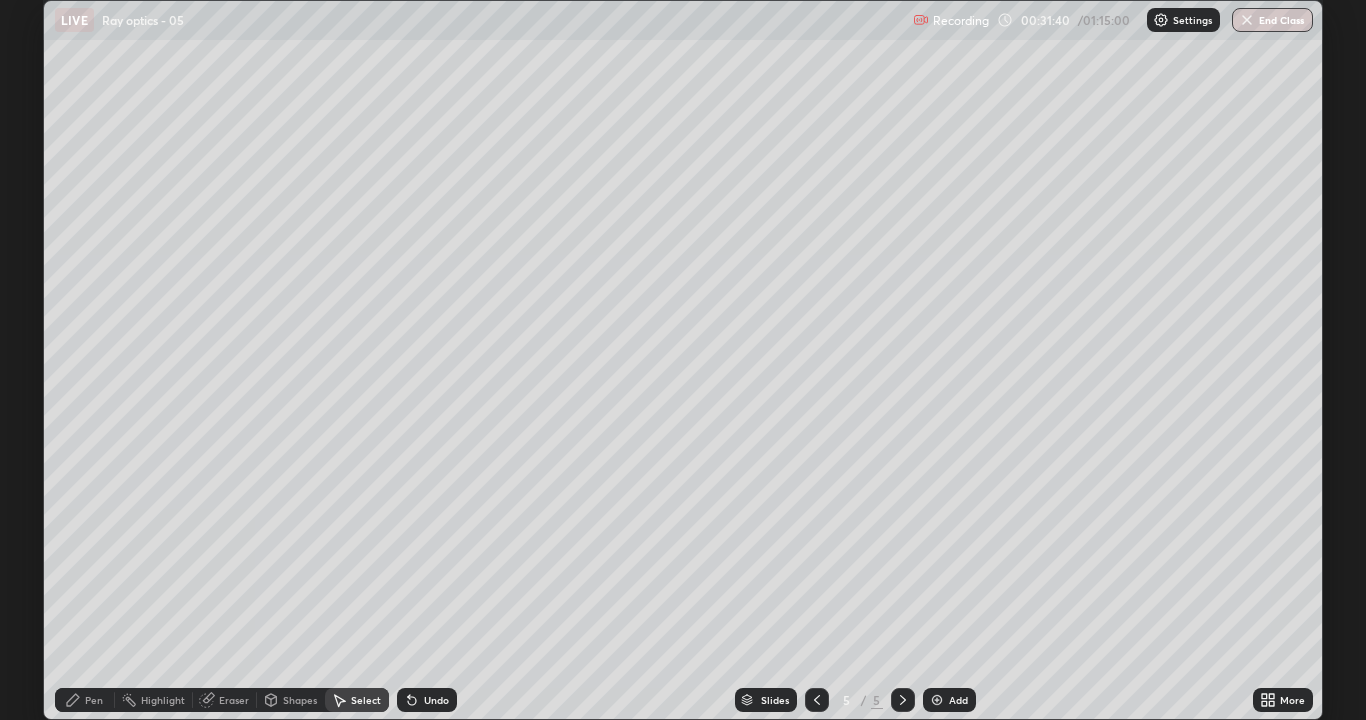 click on "Pen" at bounding box center [85, 700] 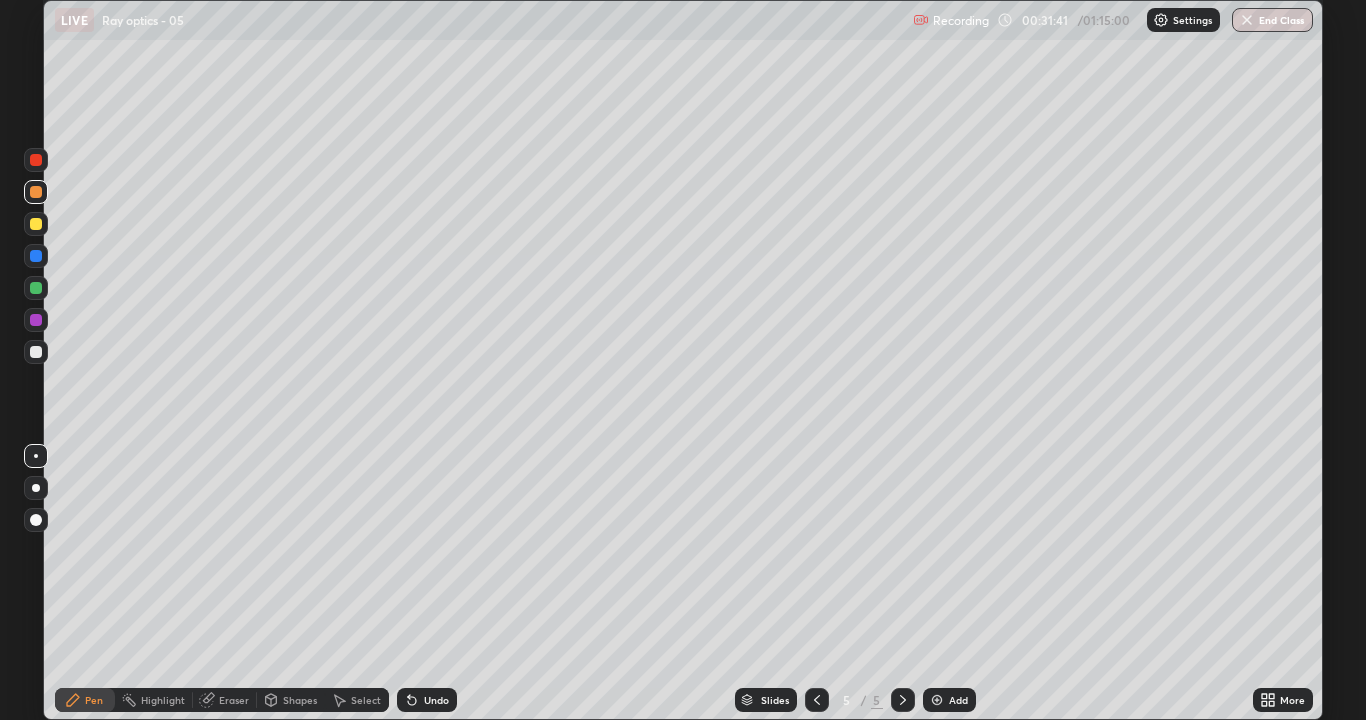 click at bounding box center [36, 352] 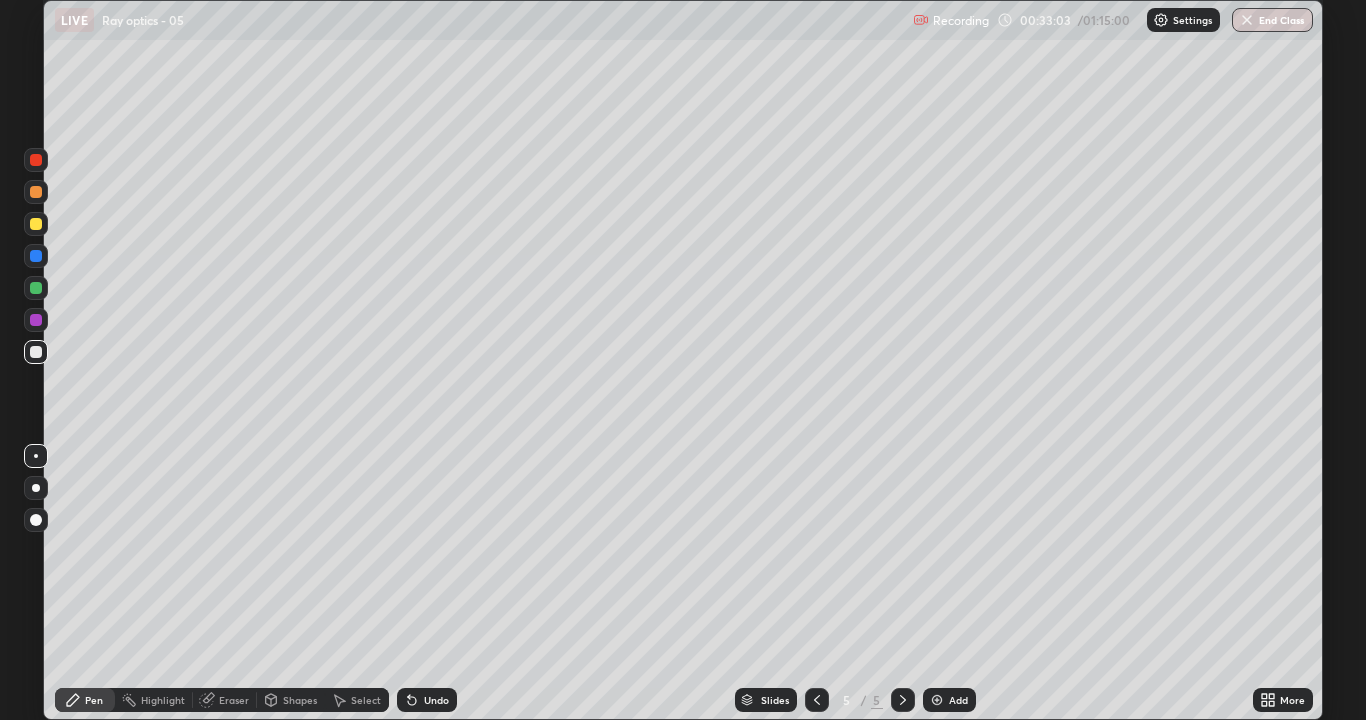 click 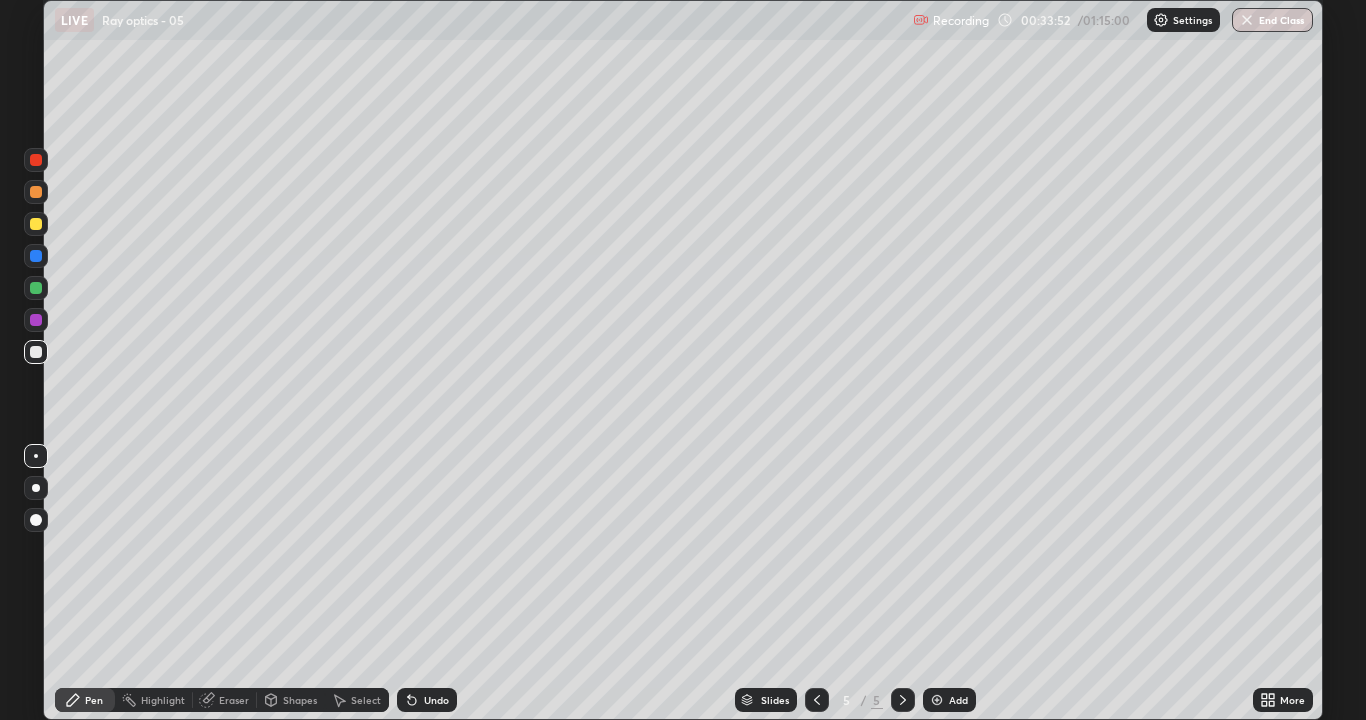 click 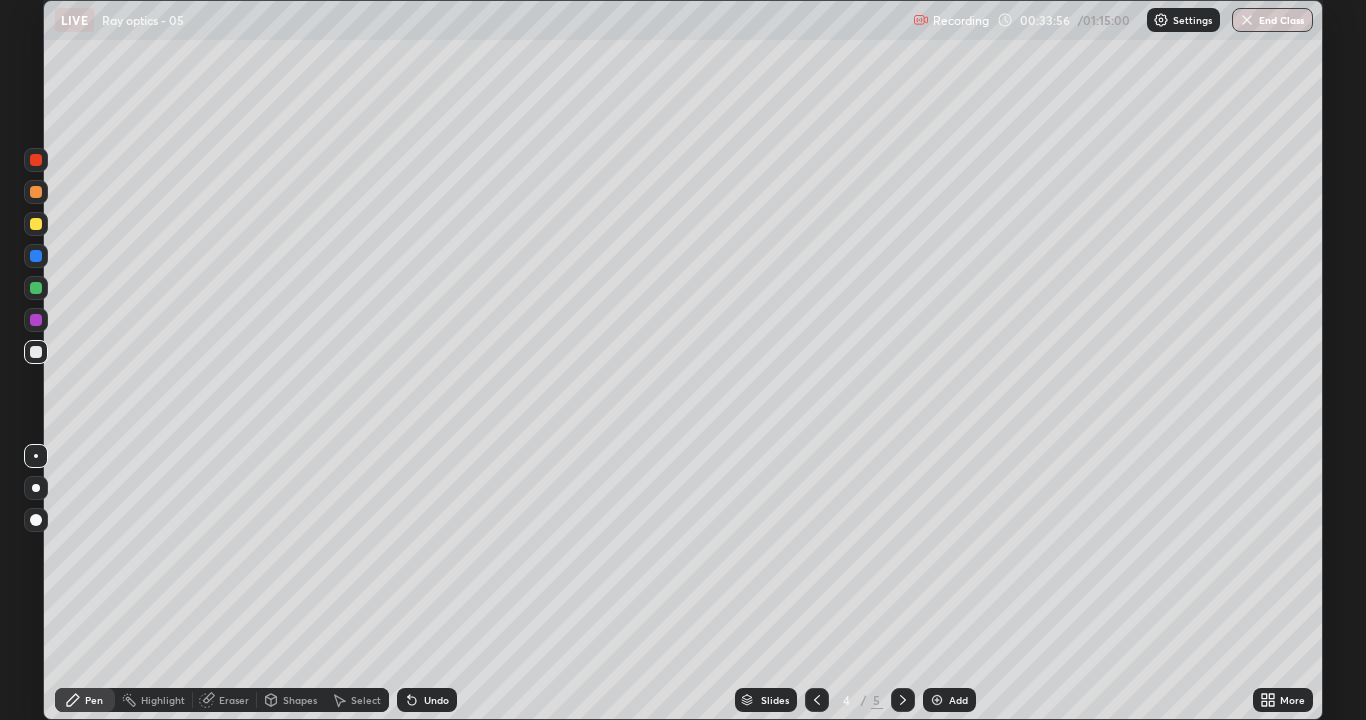 click at bounding box center [903, 700] 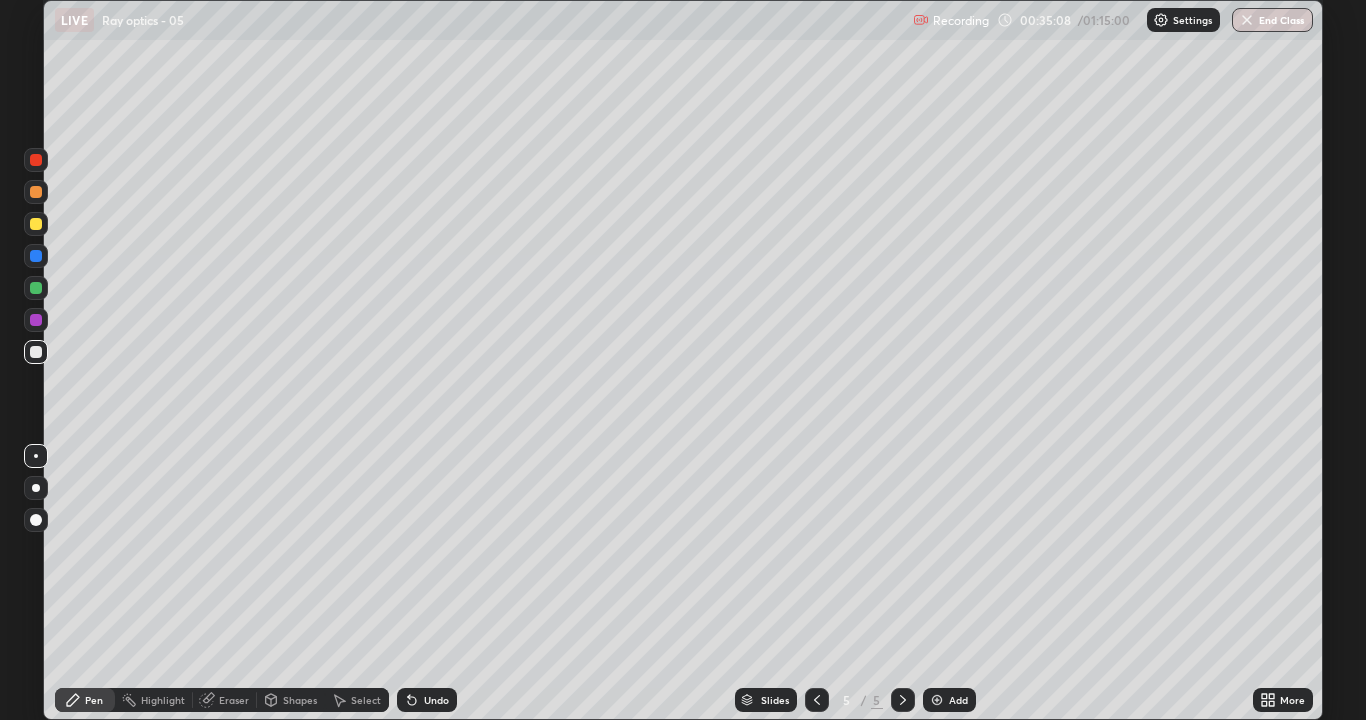 click at bounding box center [36, 224] 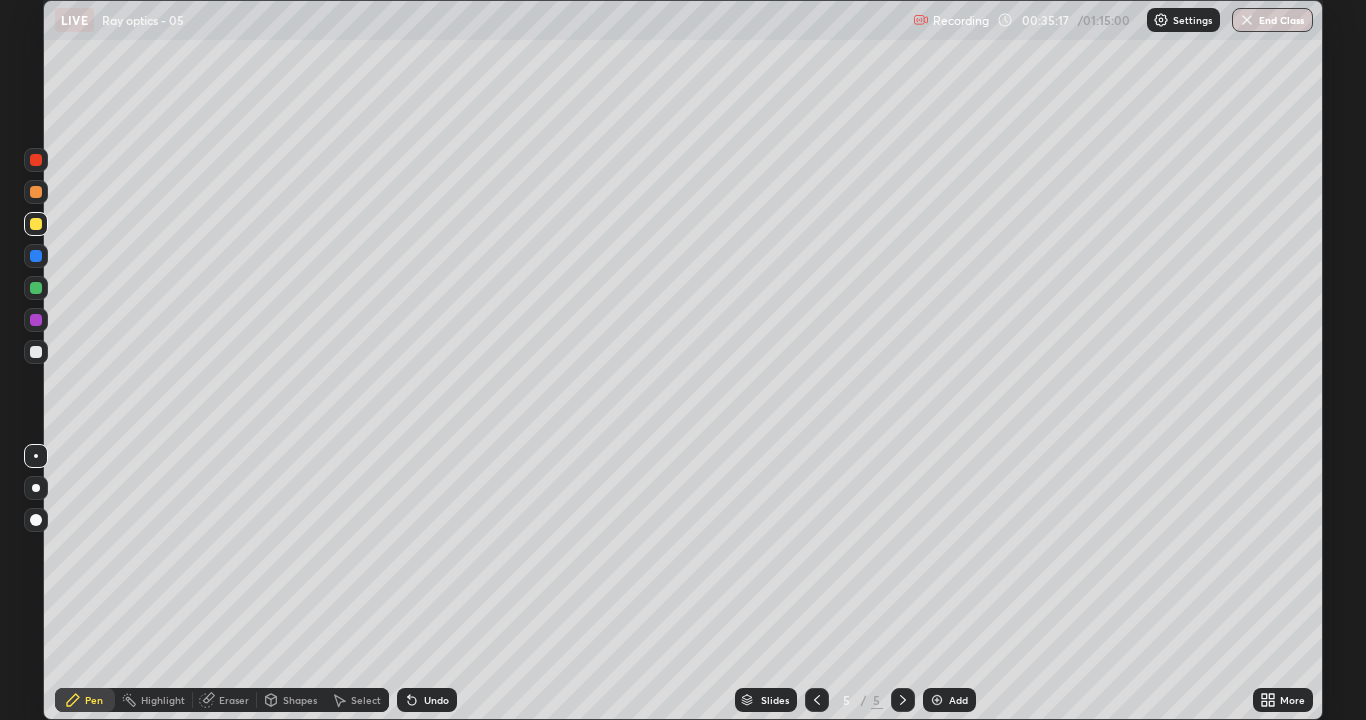 click 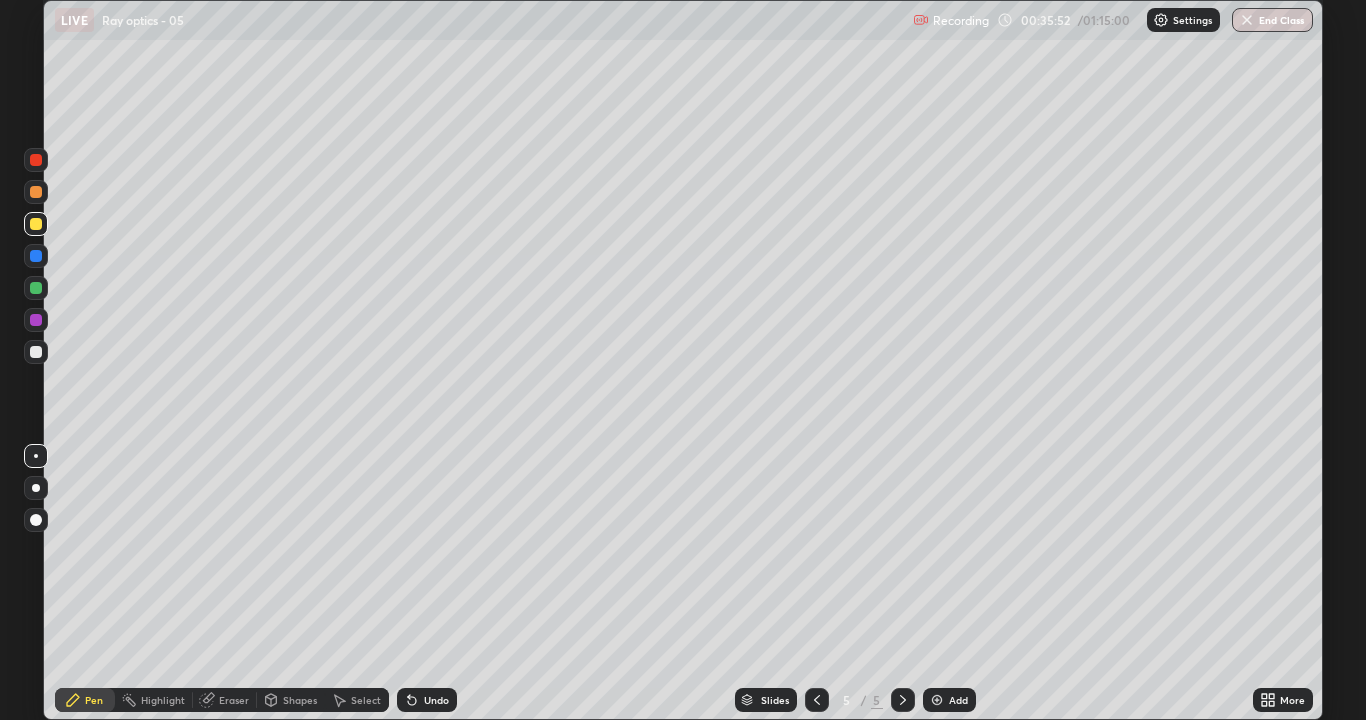 click at bounding box center [36, 352] 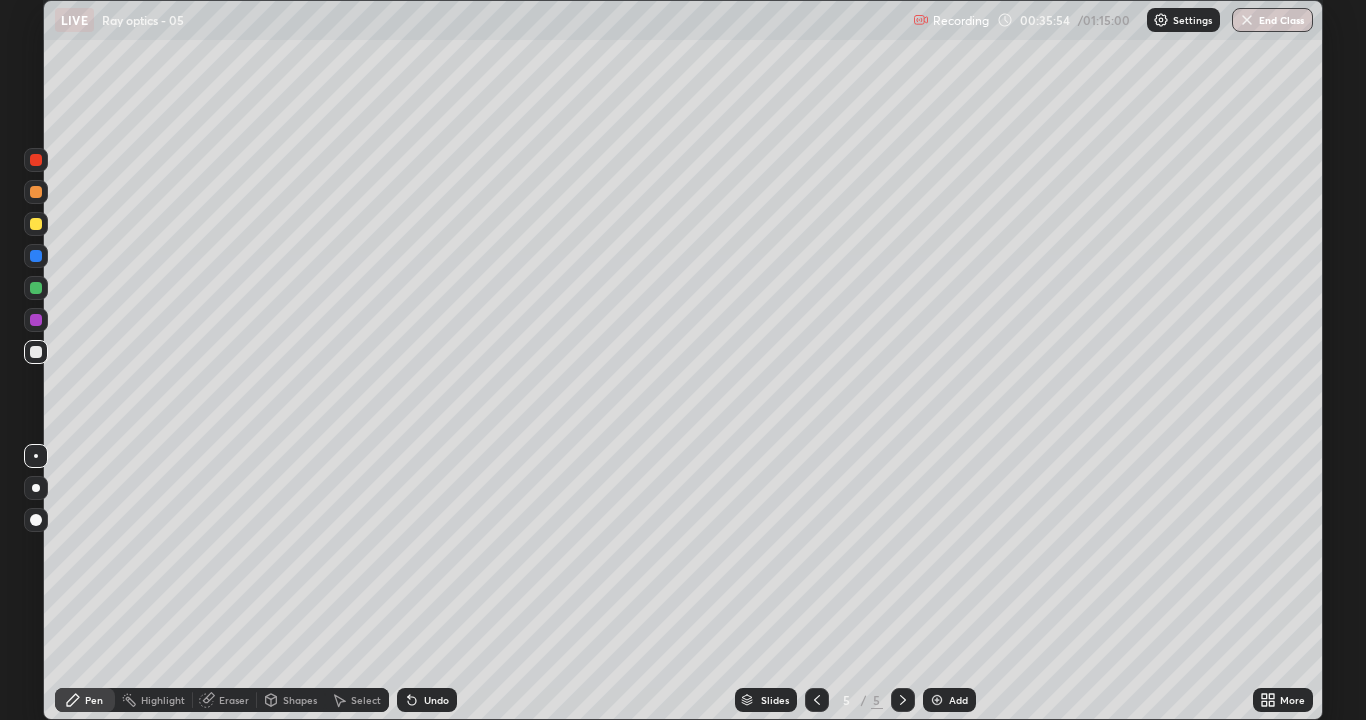 click at bounding box center [36, 192] 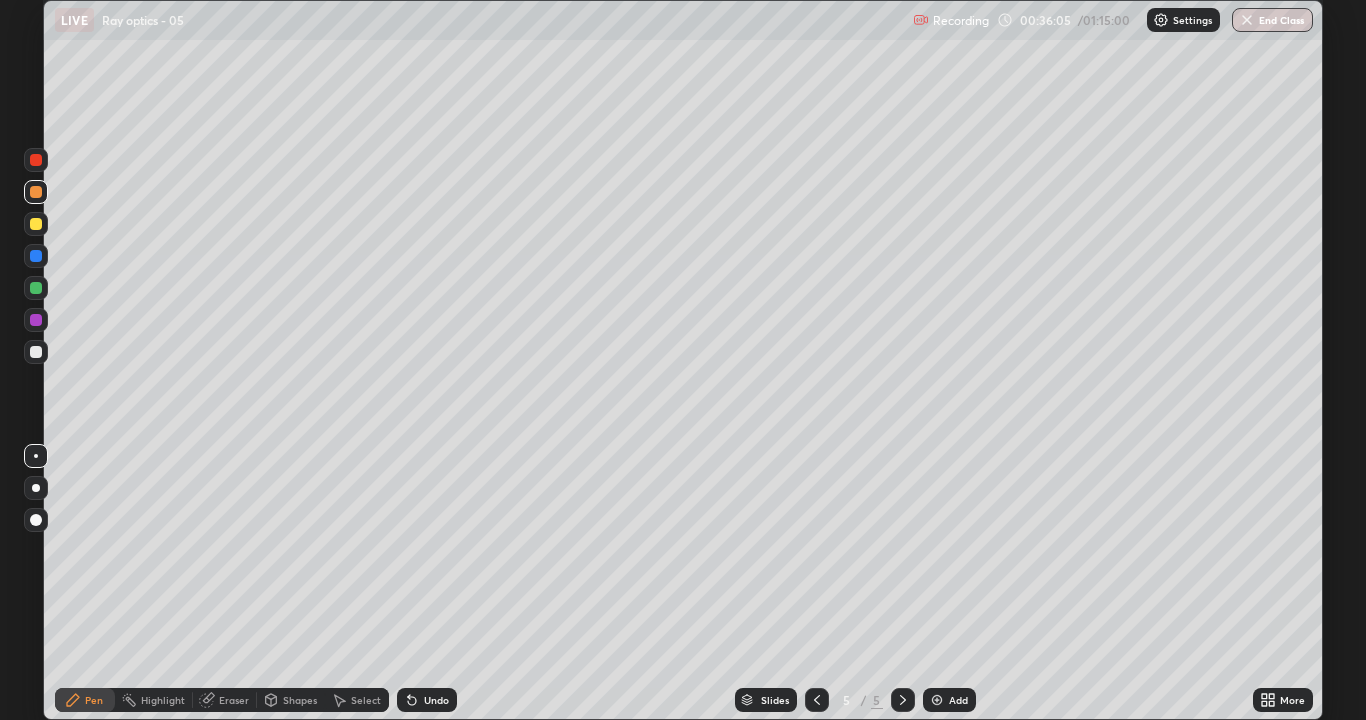 click on "Select" at bounding box center (366, 700) 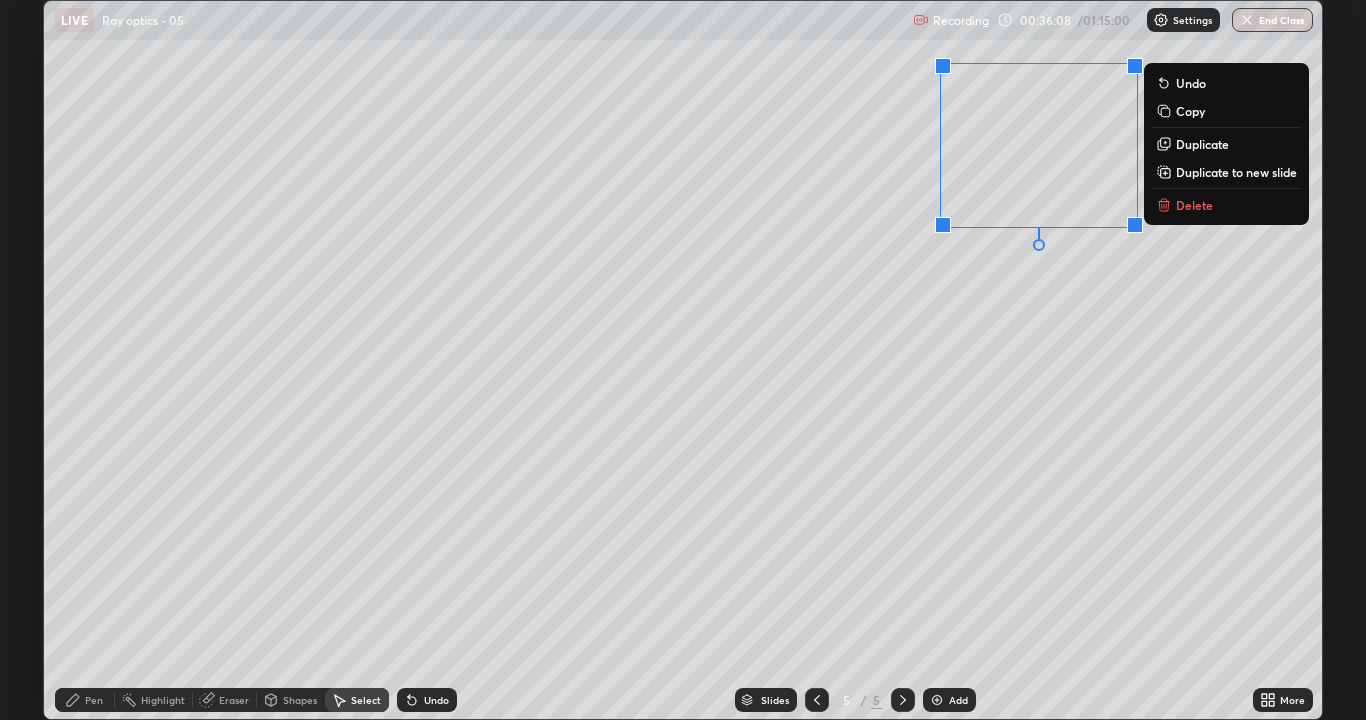 click on "Duplicate" at bounding box center (1202, 144) 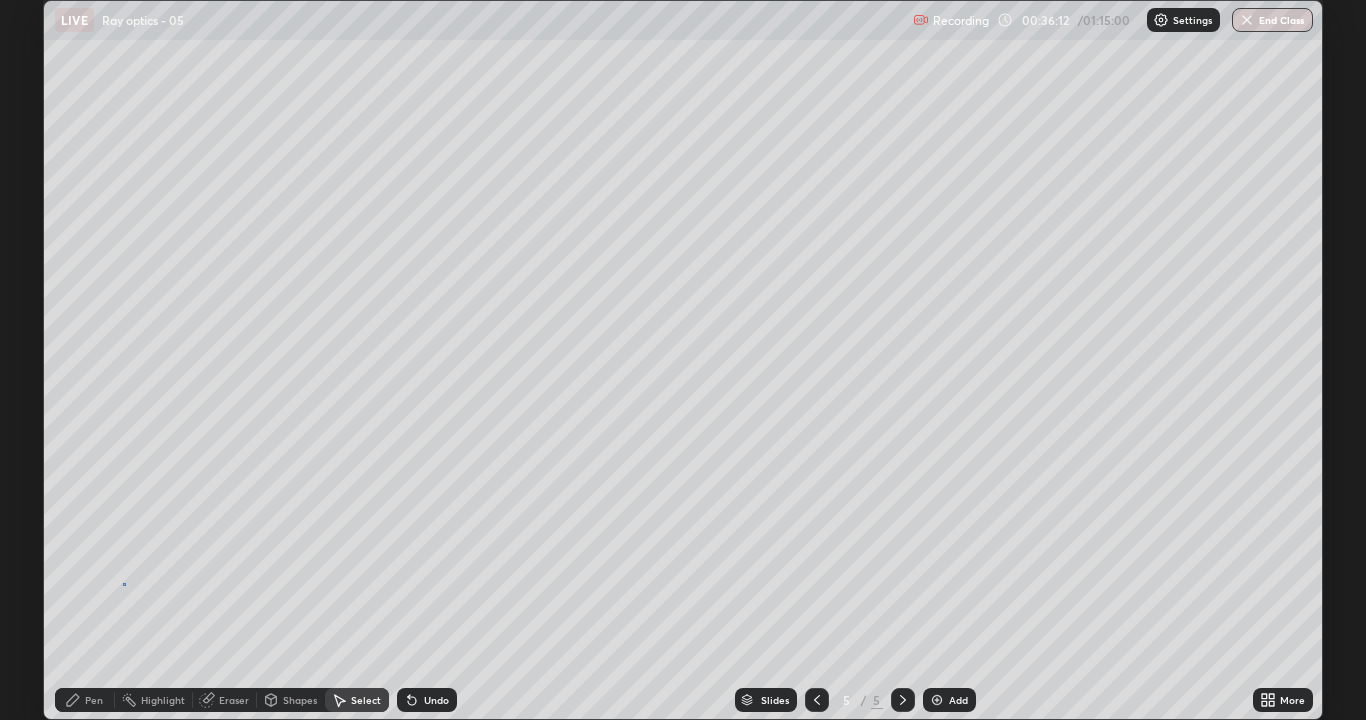 click on "0 ° Undo Copy Duplicate Duplicate to new slide Delete" at bounding box center (683, 360) 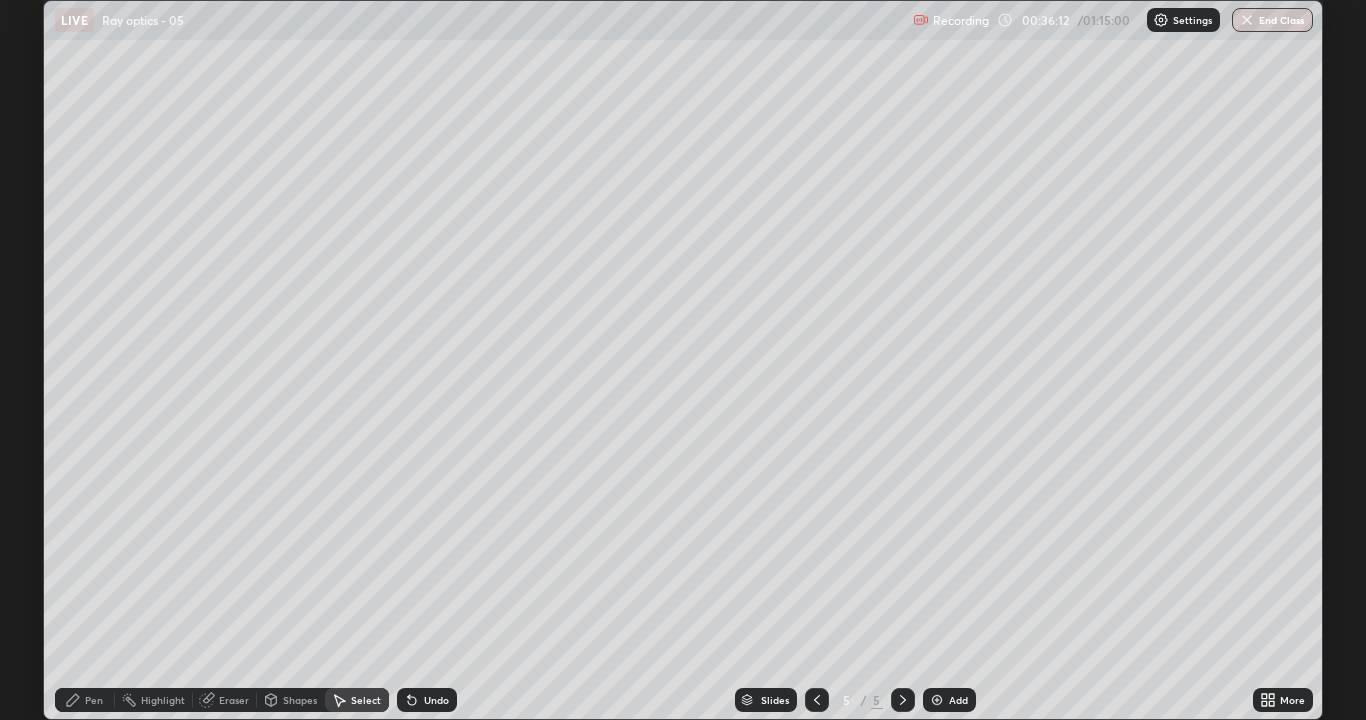 click 